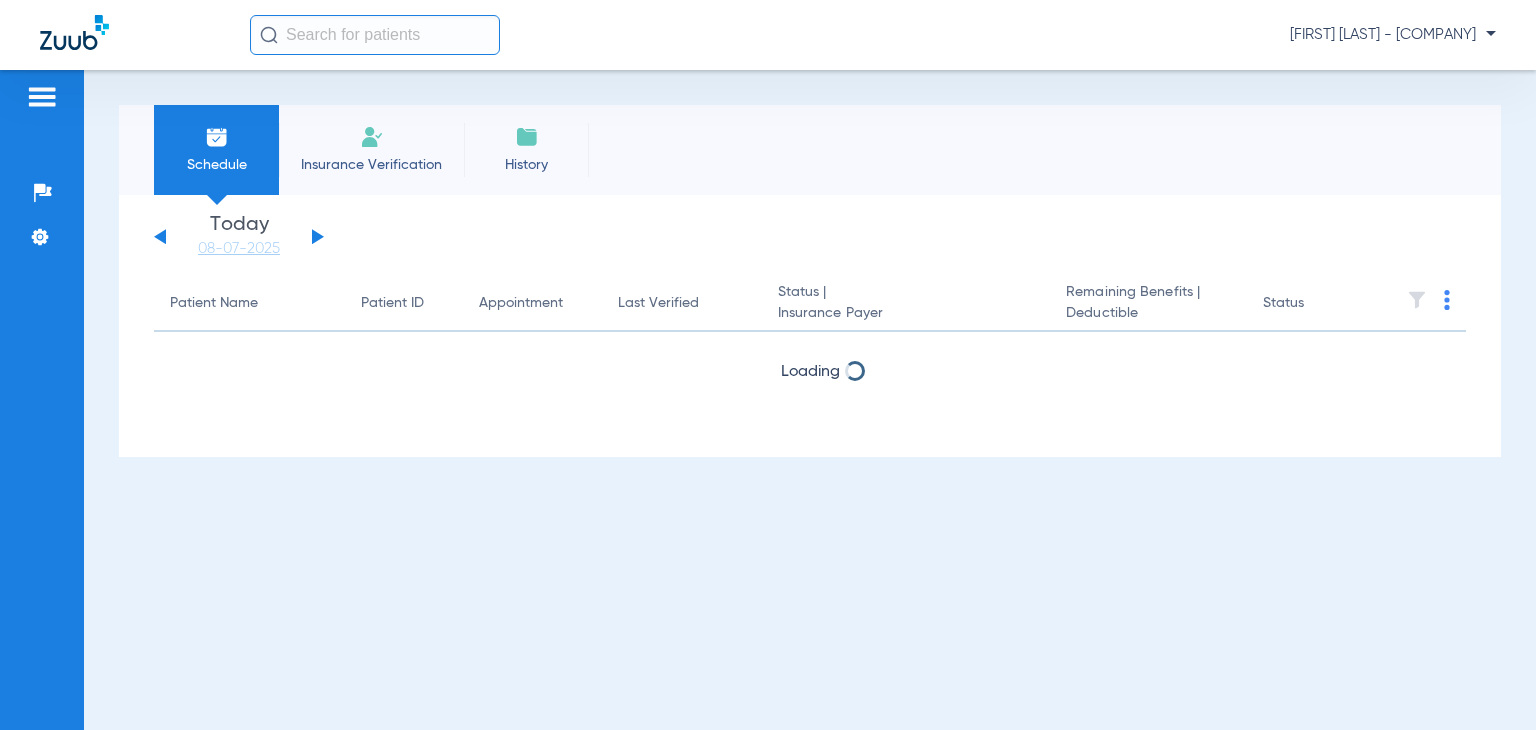 scroll, scrollTop: 0, scrollLeft: 0, axis: both 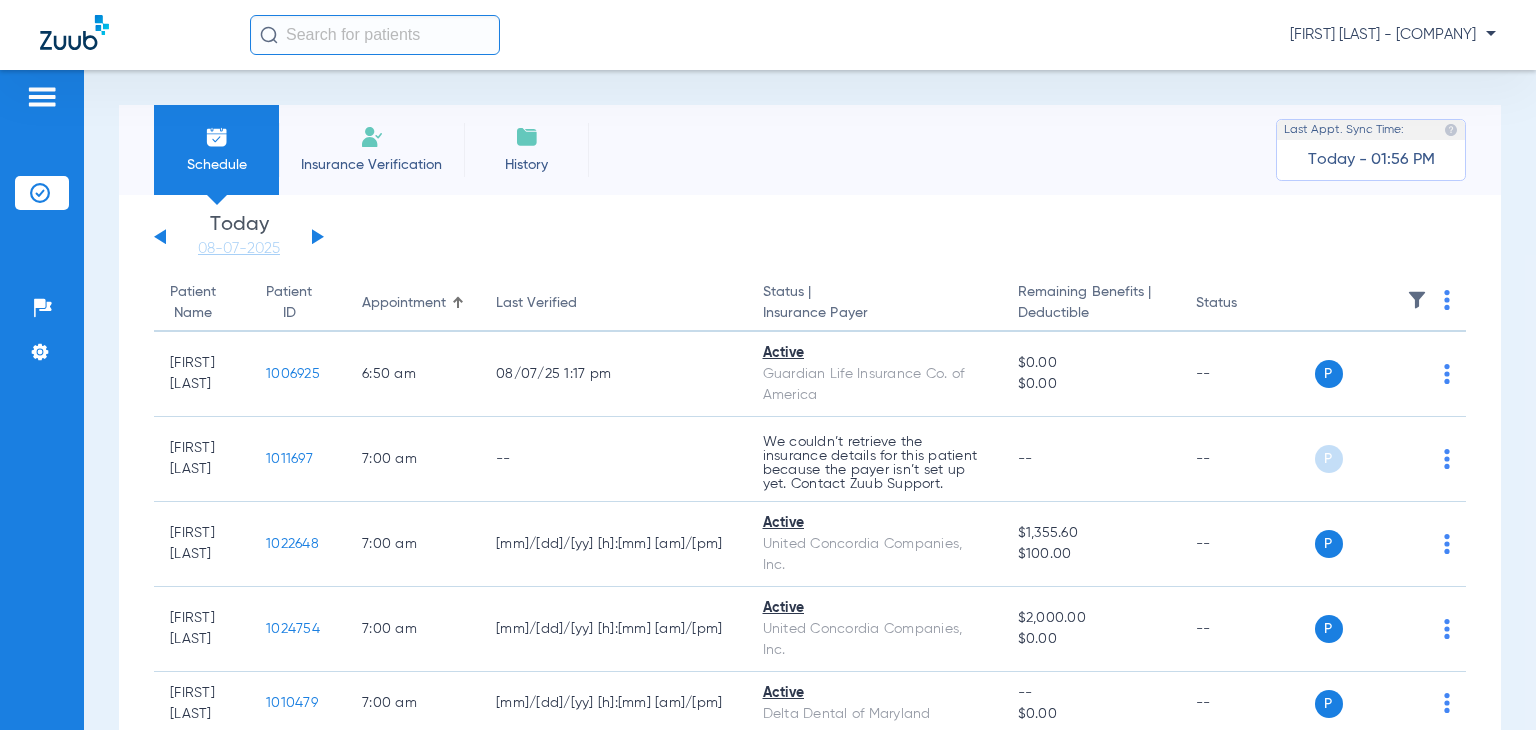 click on "Insurance Verification" 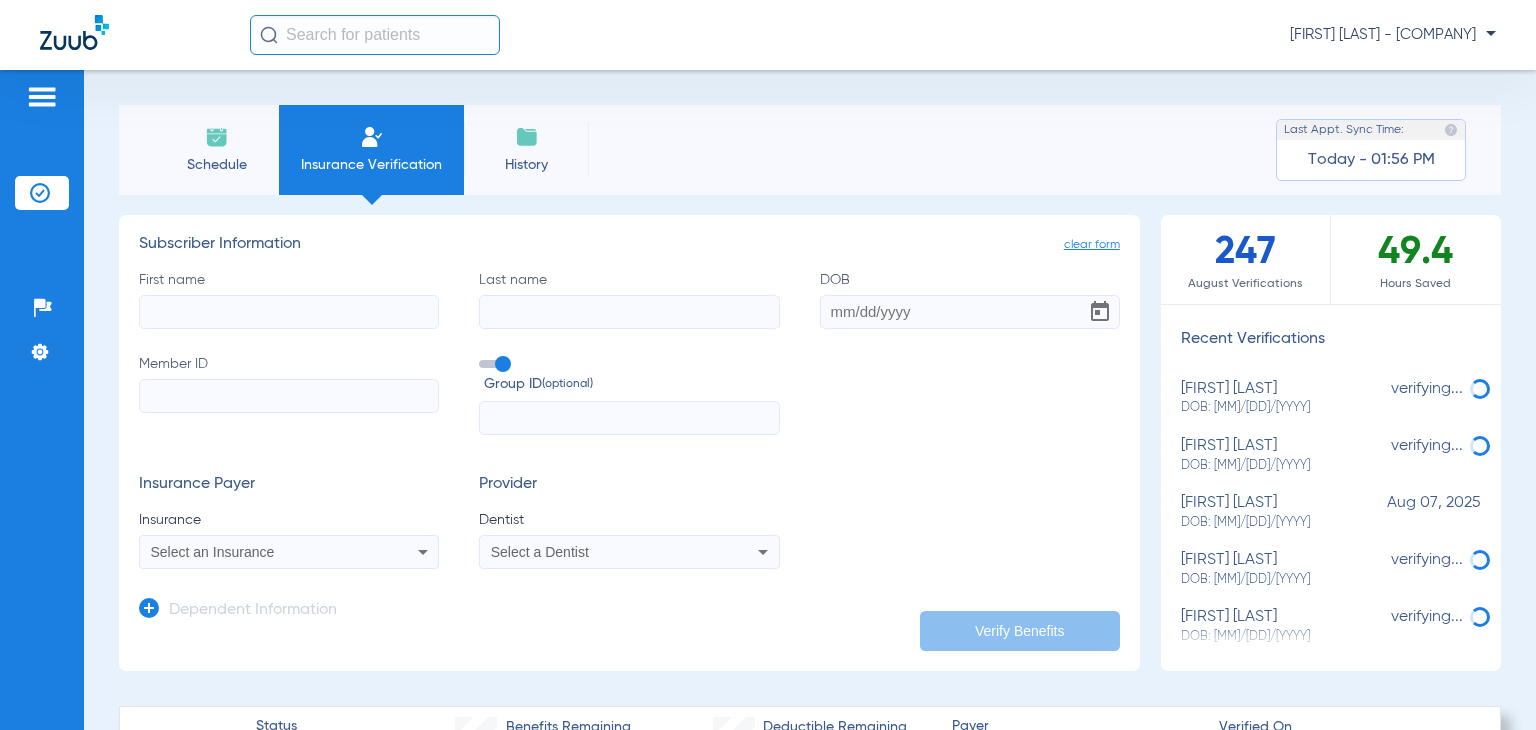 scroll, scrollTop: 100, scrollLeft: 0, axis: vertical 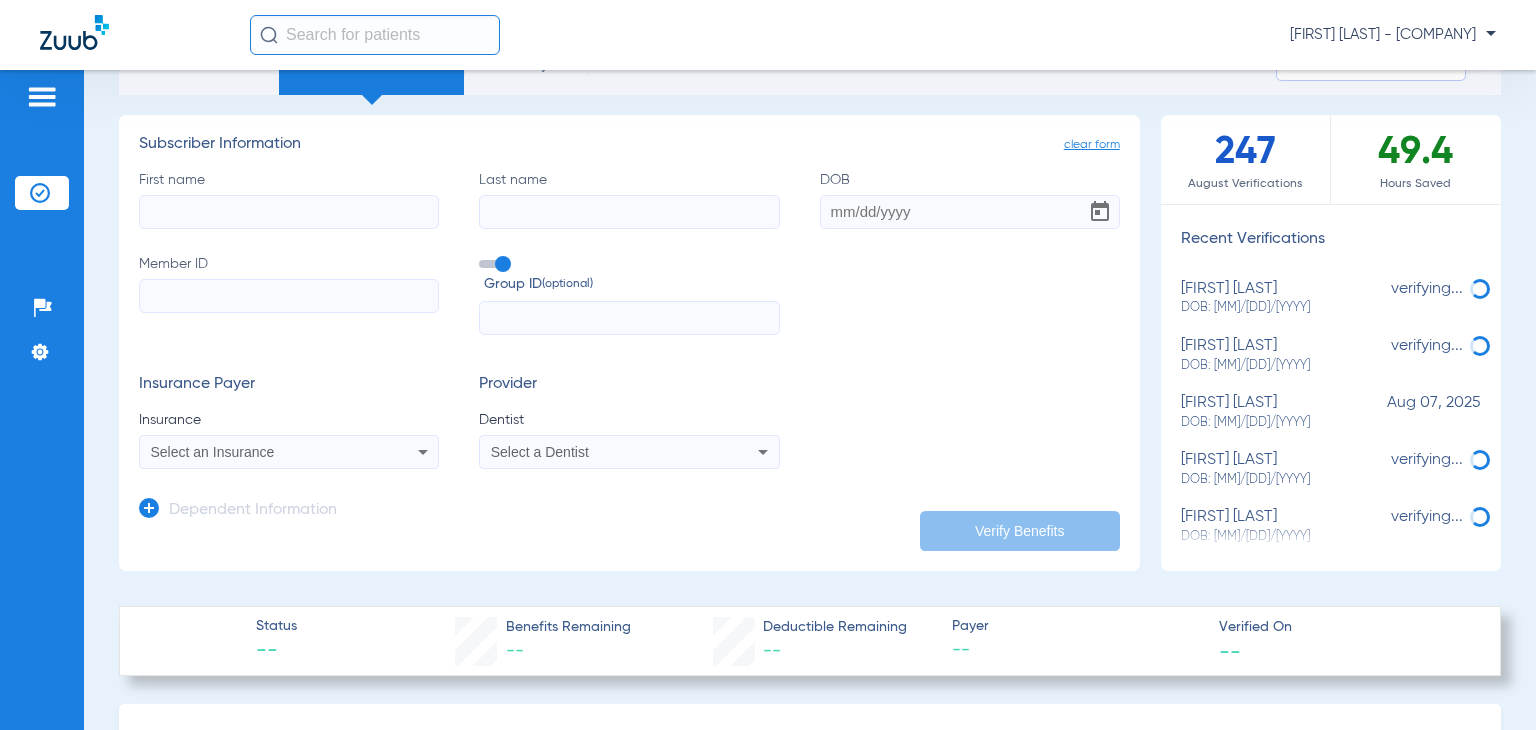 click on "First name" 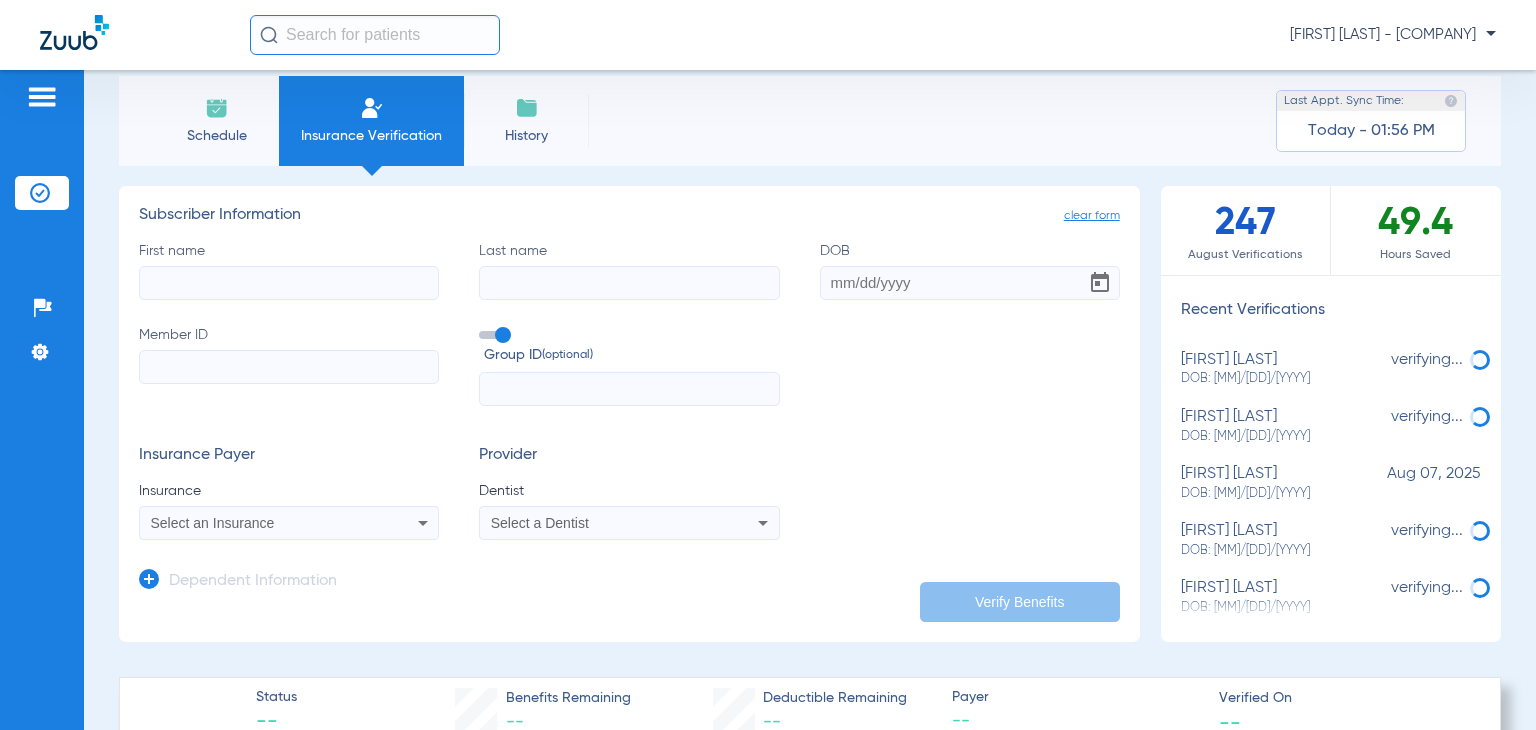 scroll, scrollTop: 0, scrollLeft: 0, axis: both 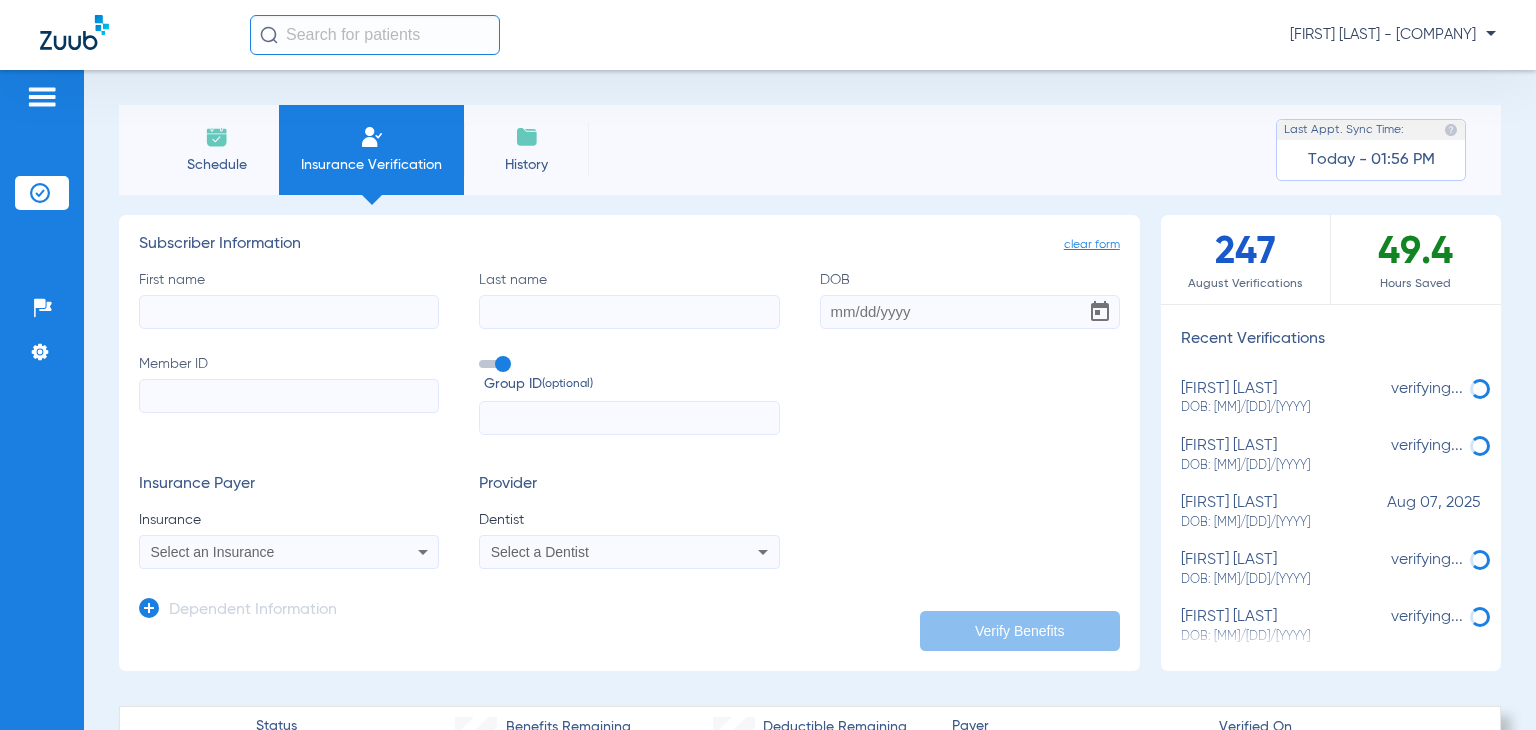 click on "Schedule" 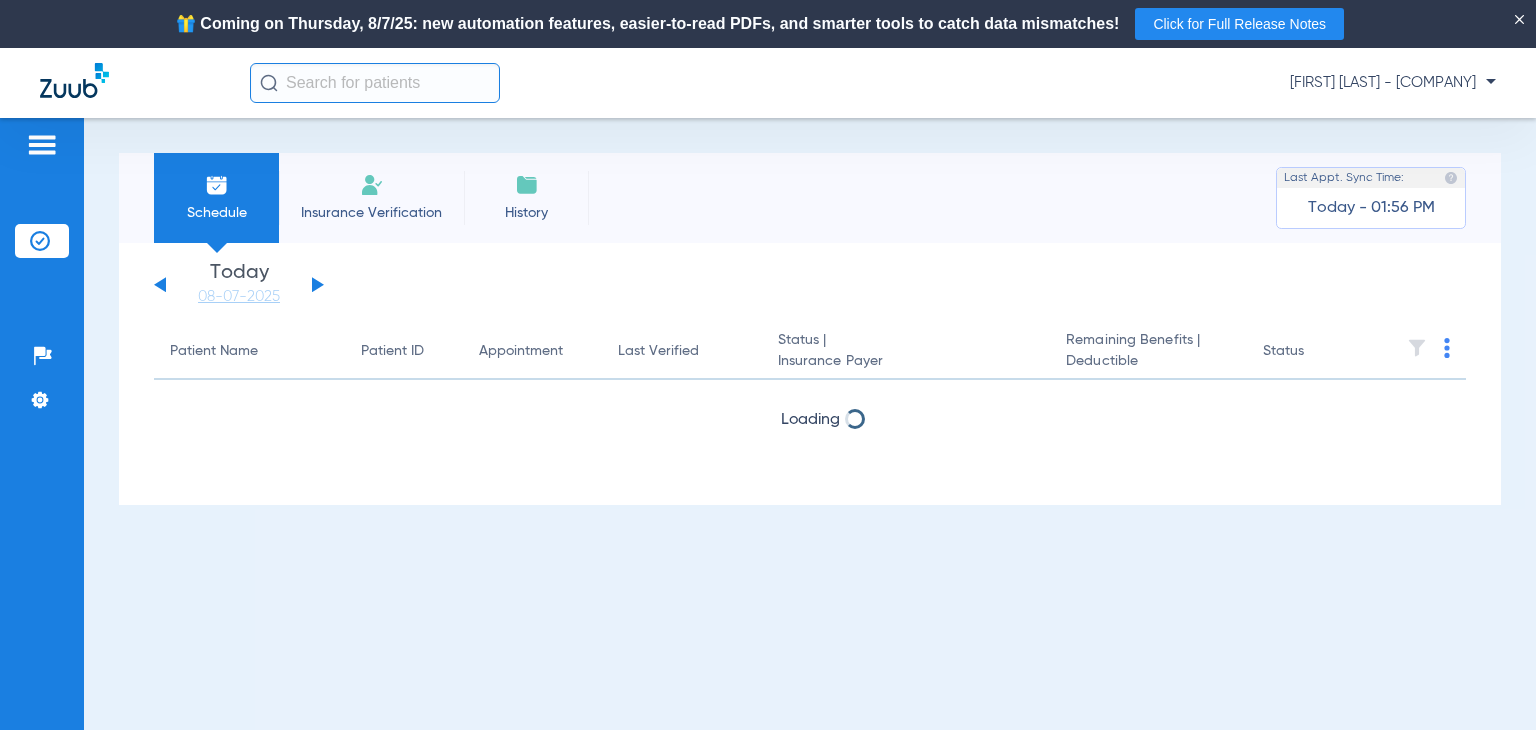 click on "Insurance Verification" 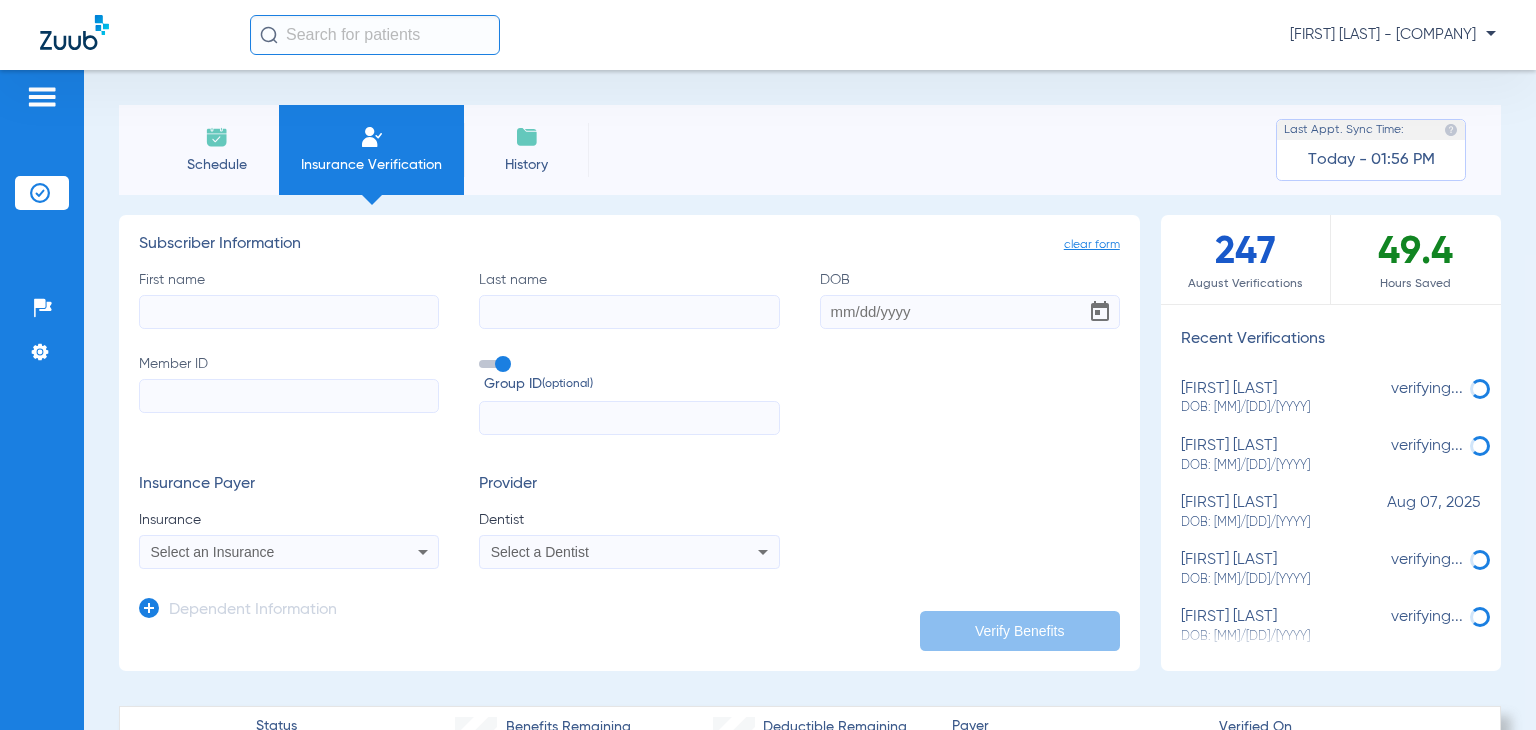 click on "First name" 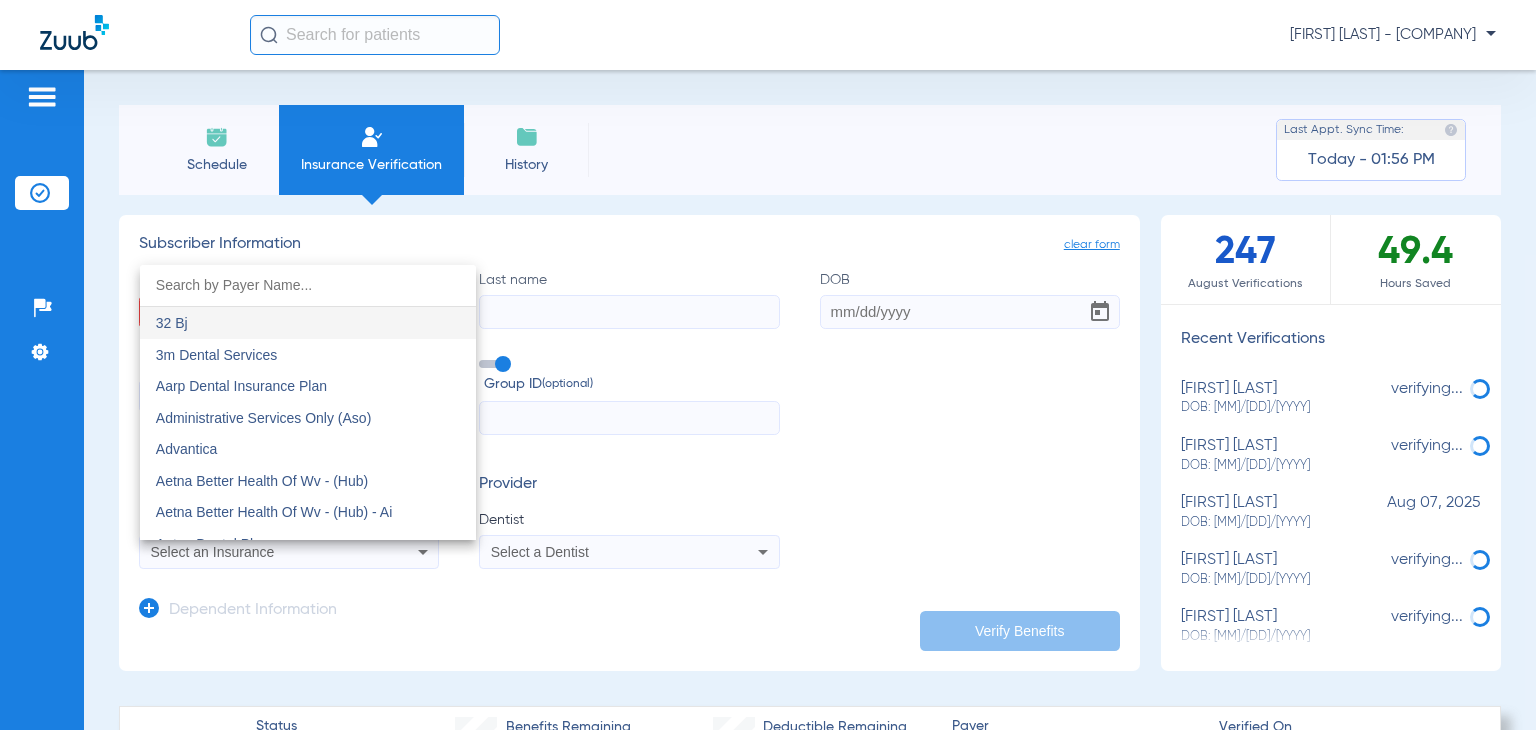 click at bounding box center [768, 365] 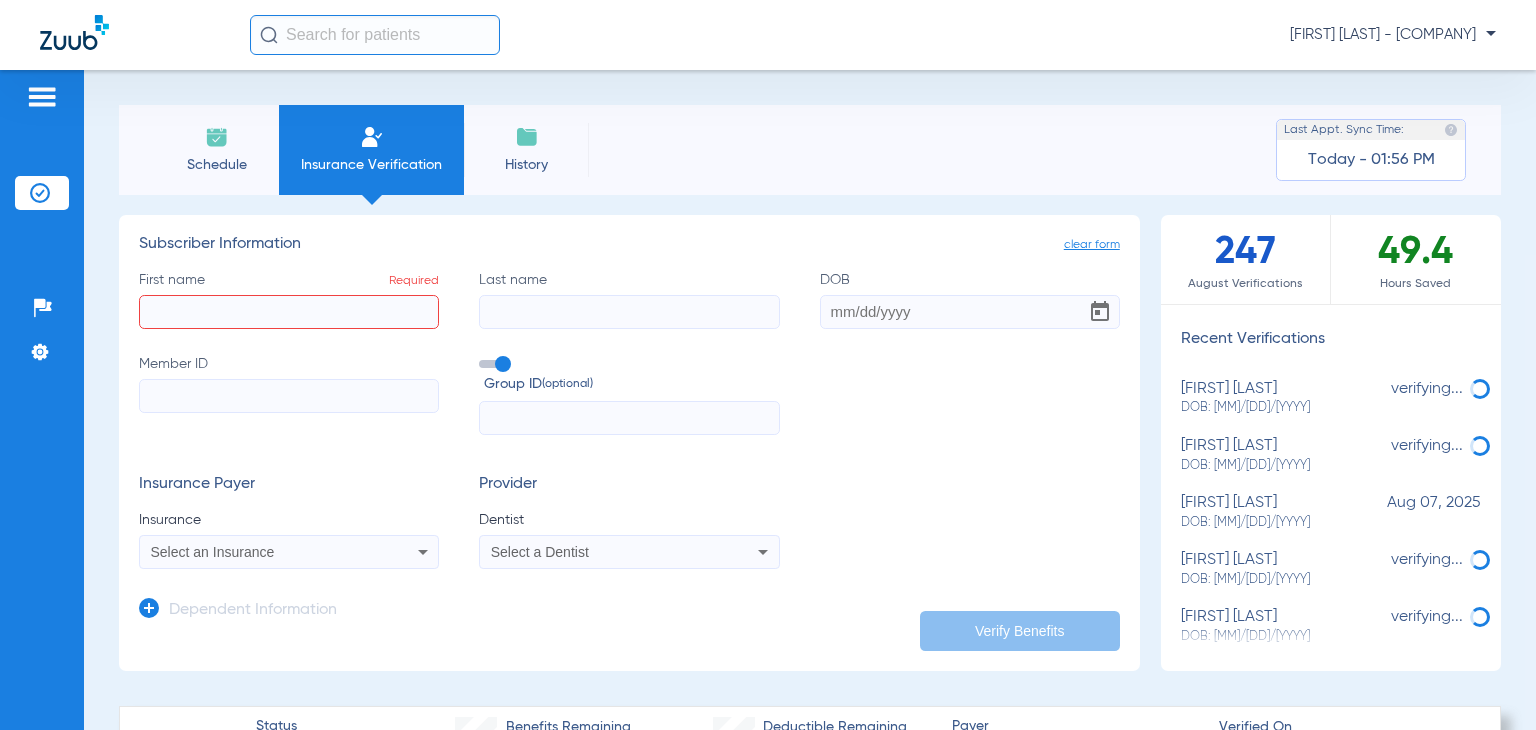 click on "First name  Required" 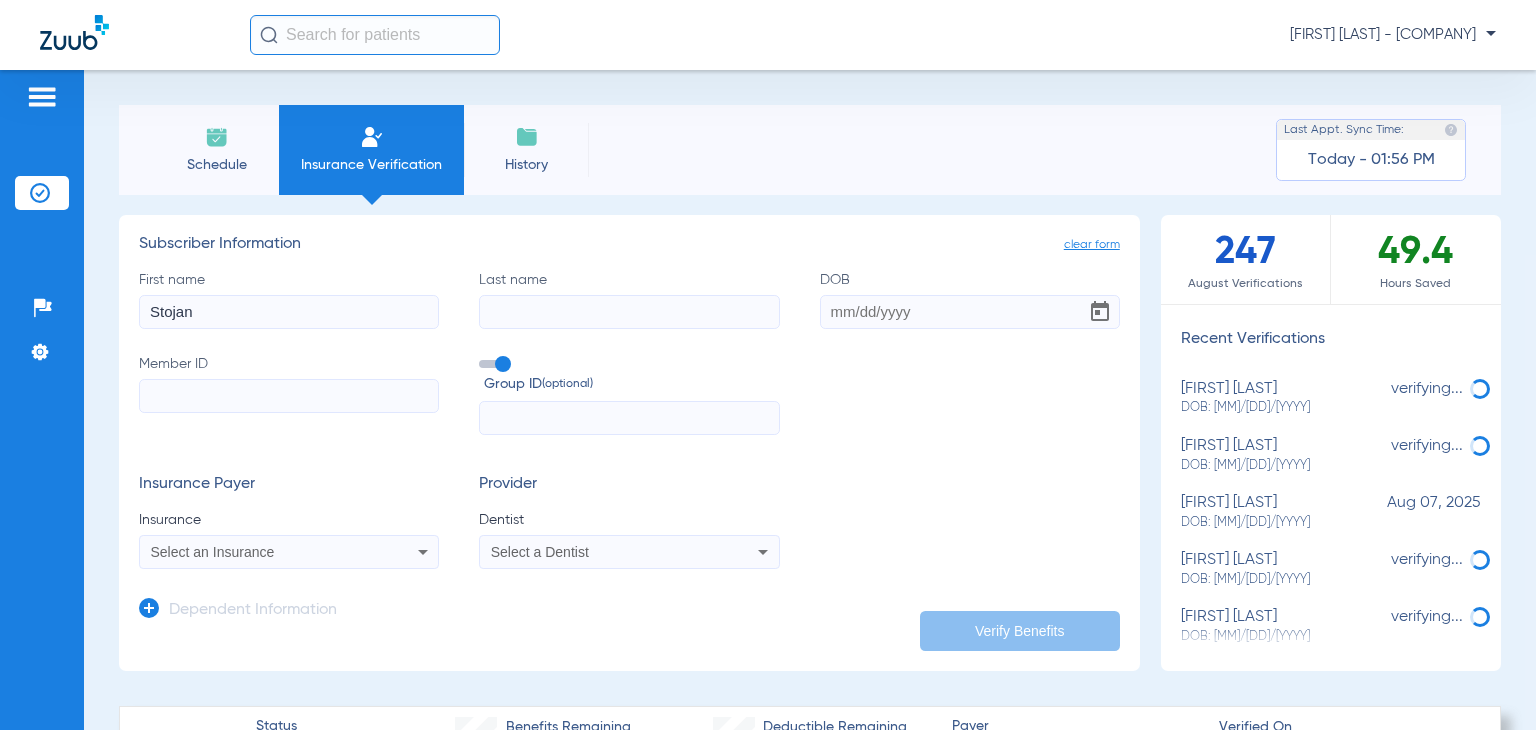 type on "Stojan" 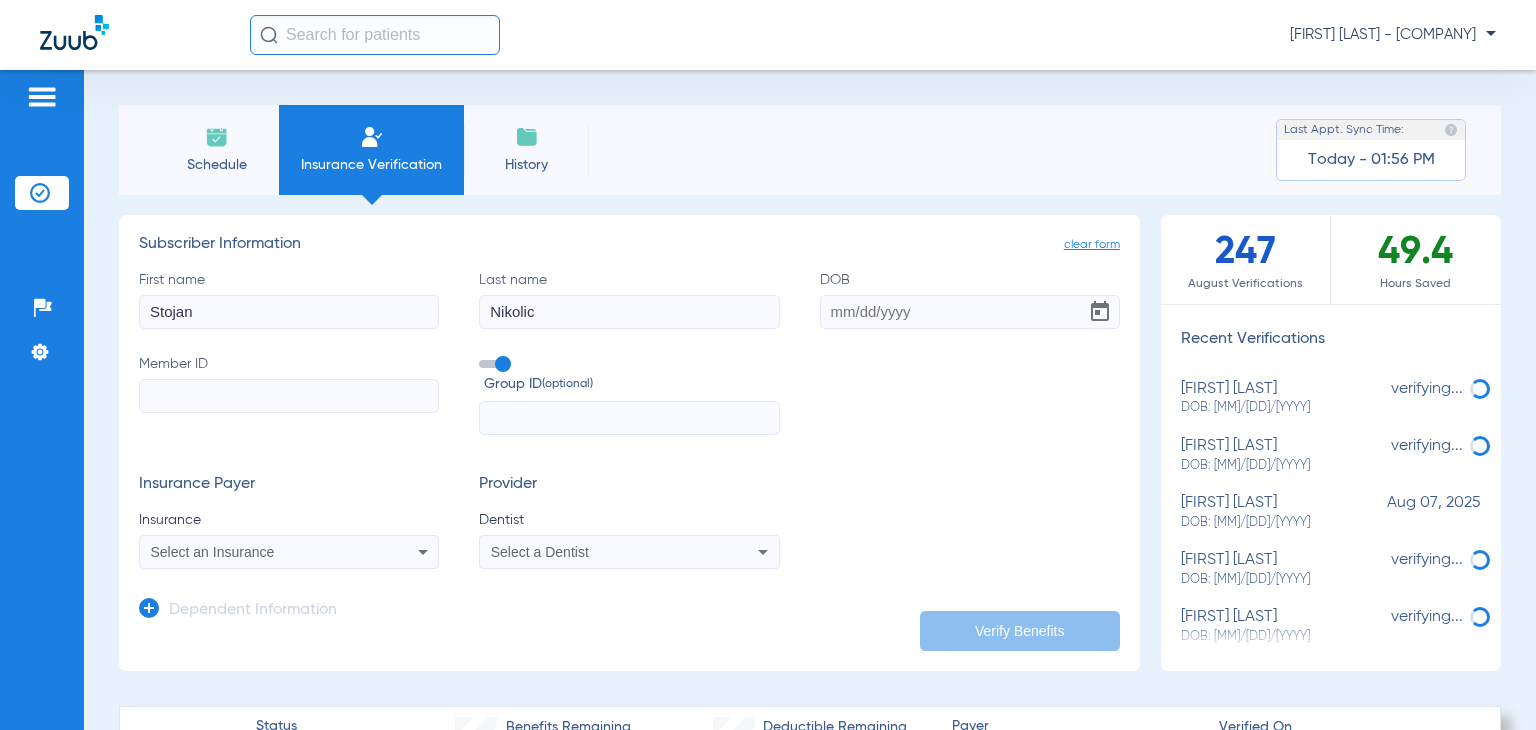 type on "Nikolic" 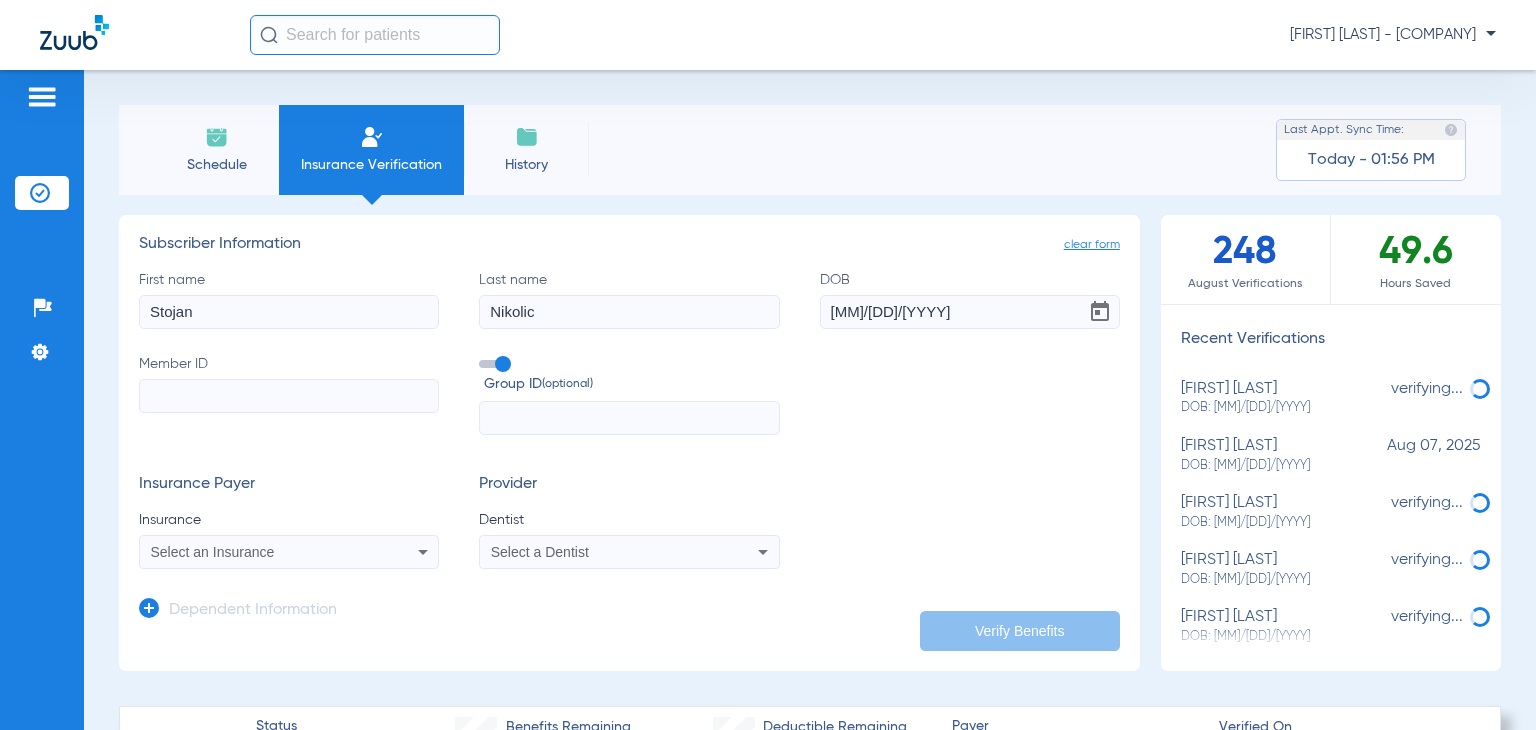 type on "09/13/1949" 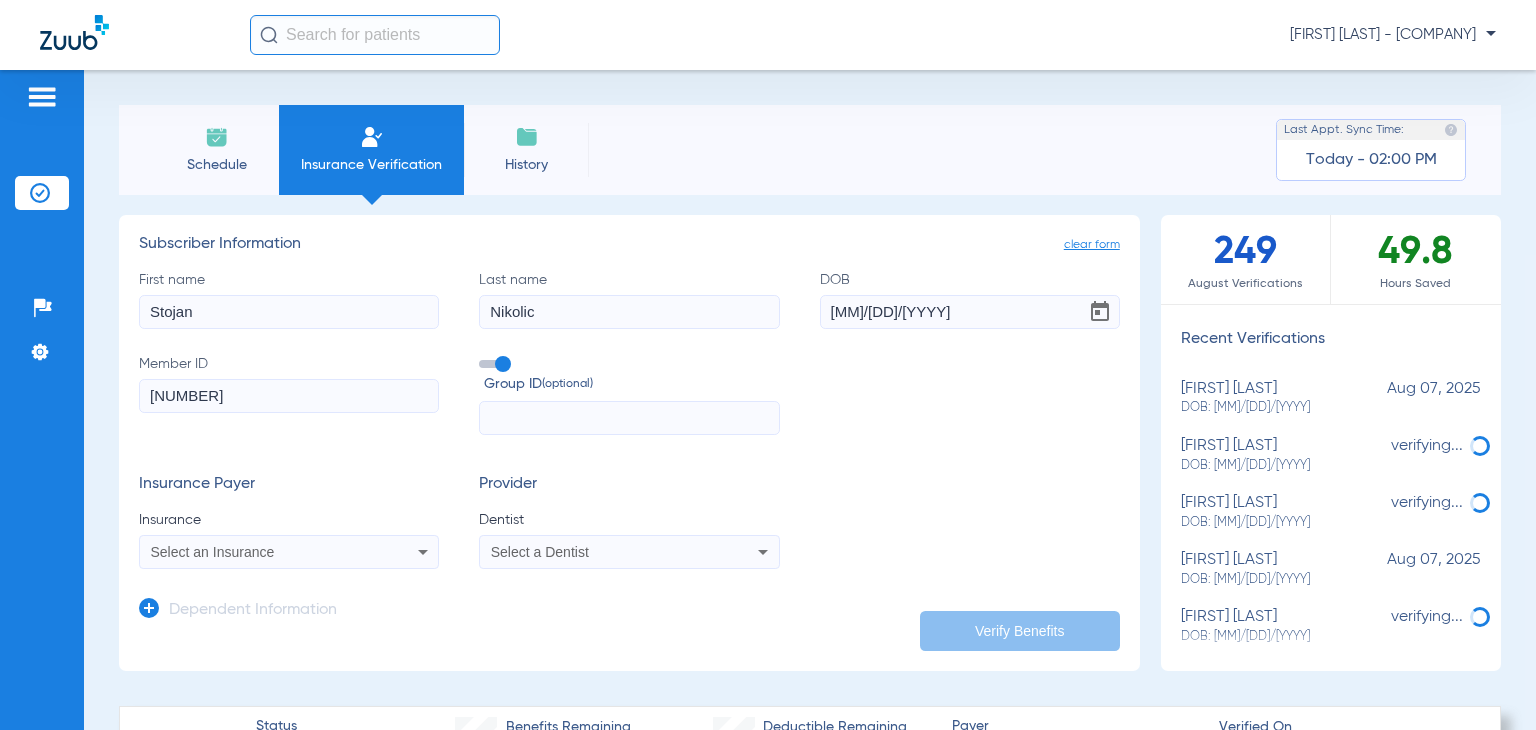 type on "00338856601" 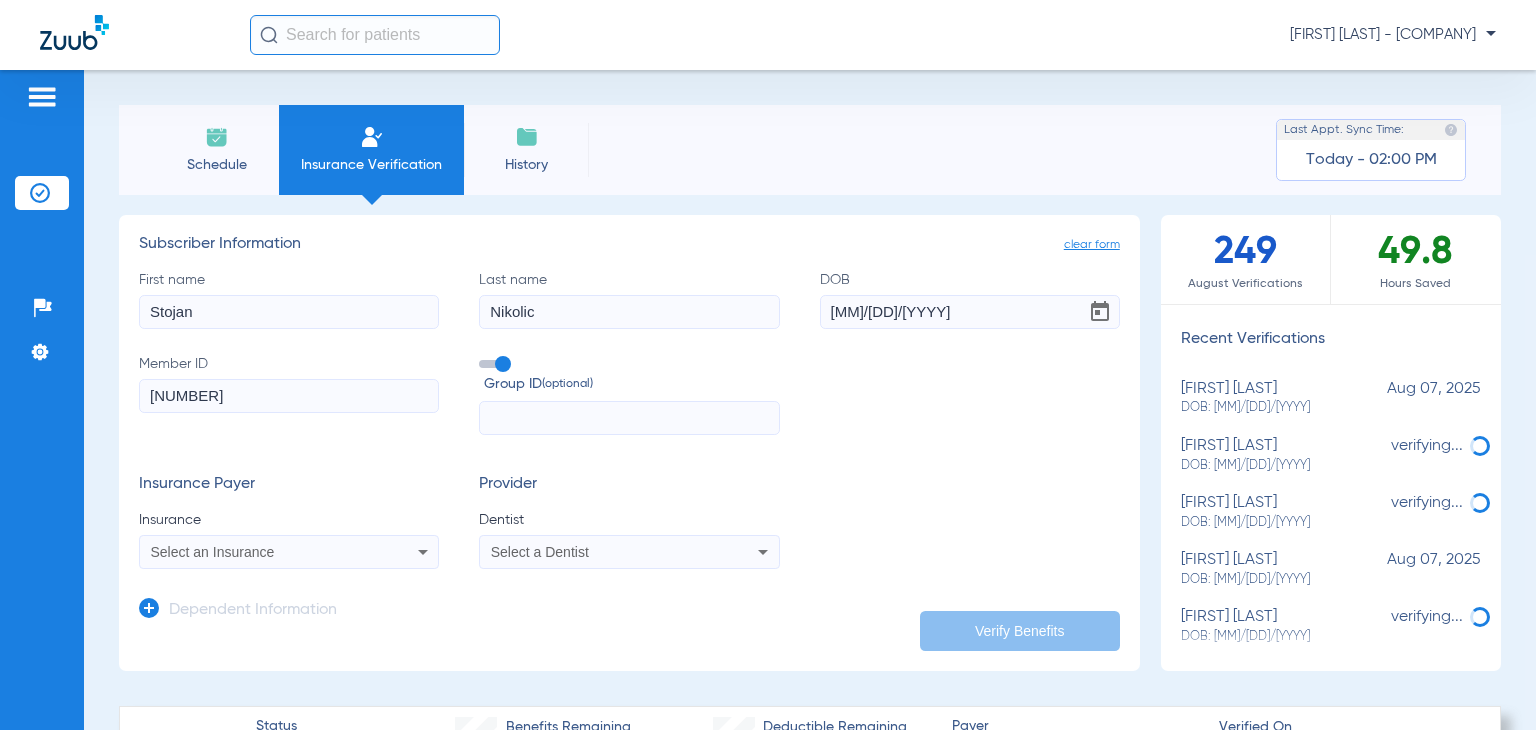 click on "Select an Insurance" at bounding box center [213, 552] 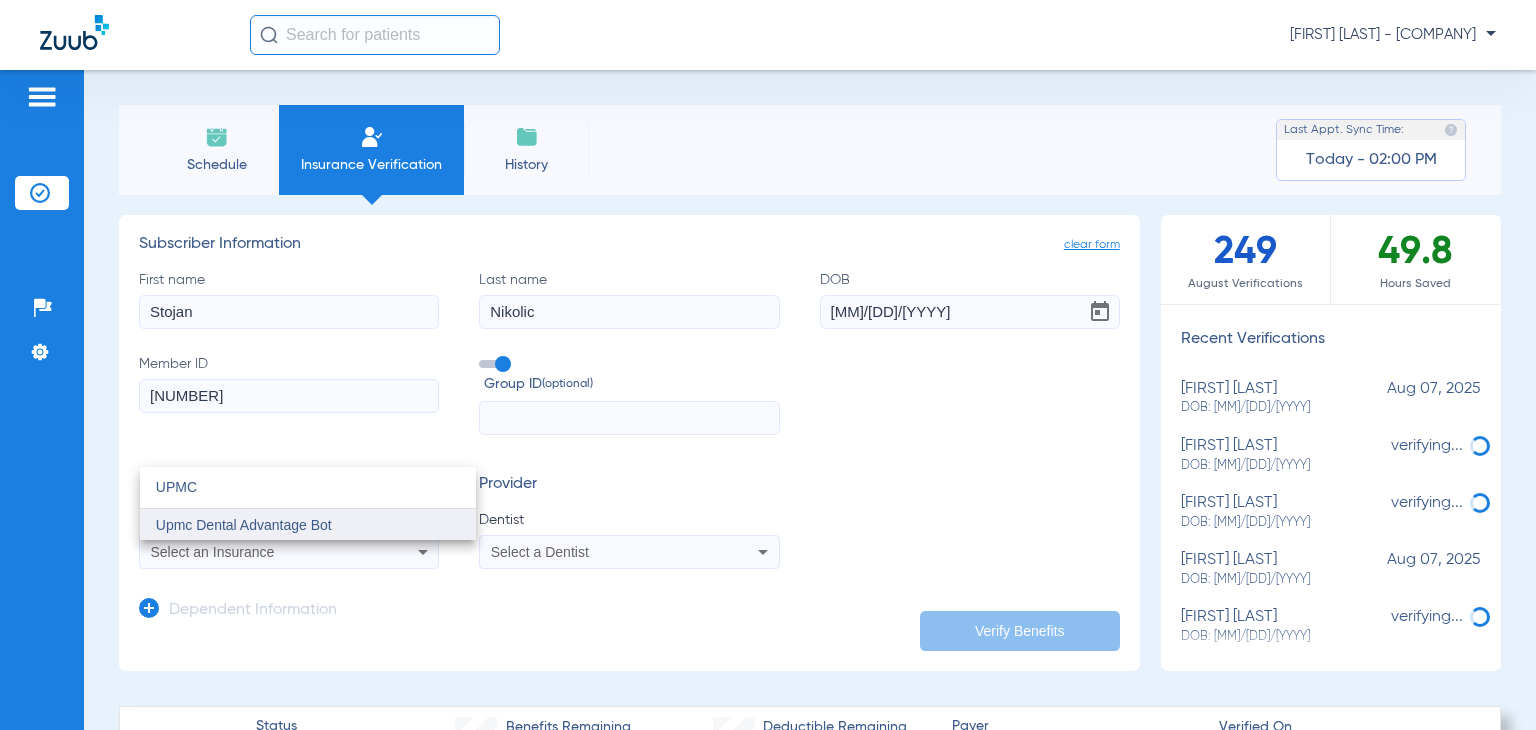 type on "UPMC" 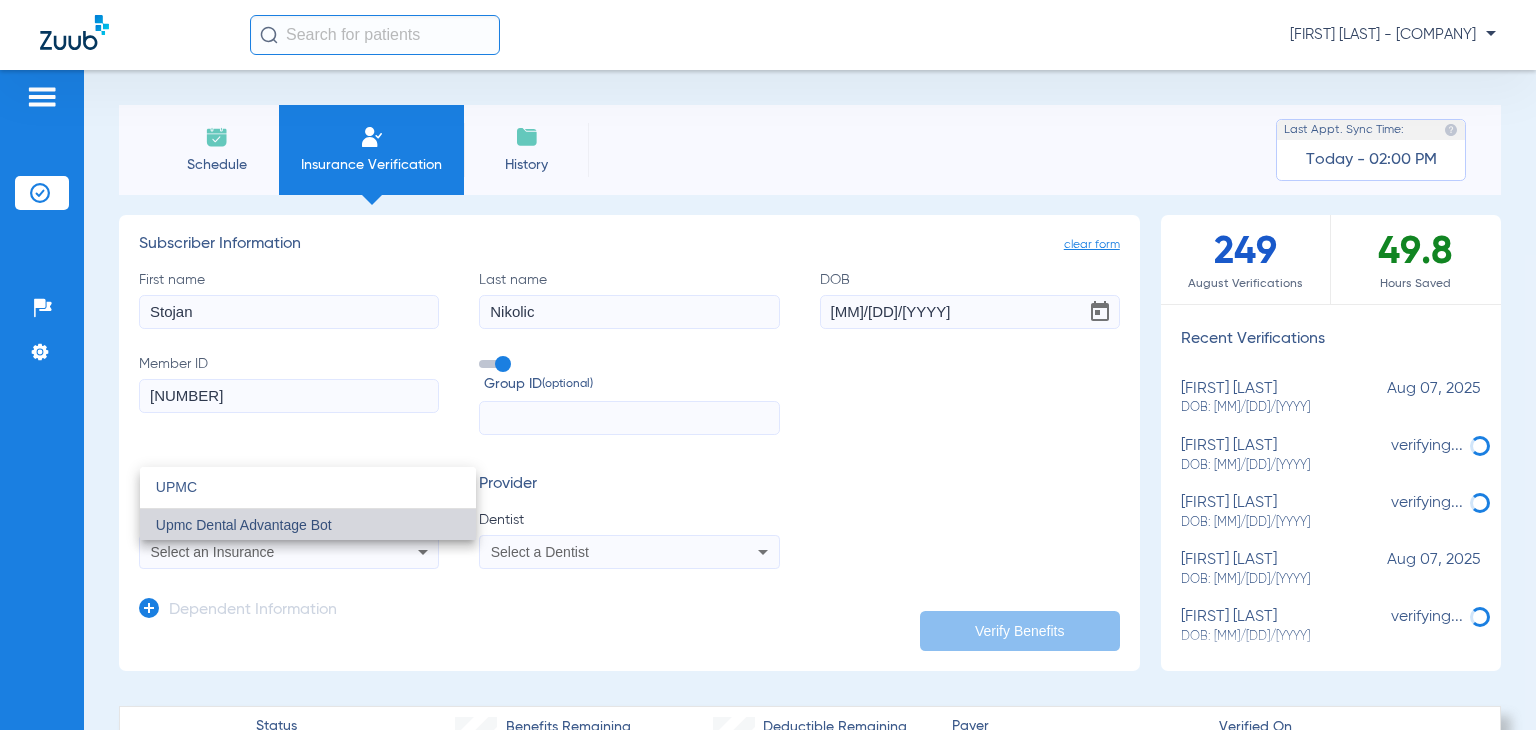 click on "Upmc Dental Advantage Bot" at bounding box center [244, 525] 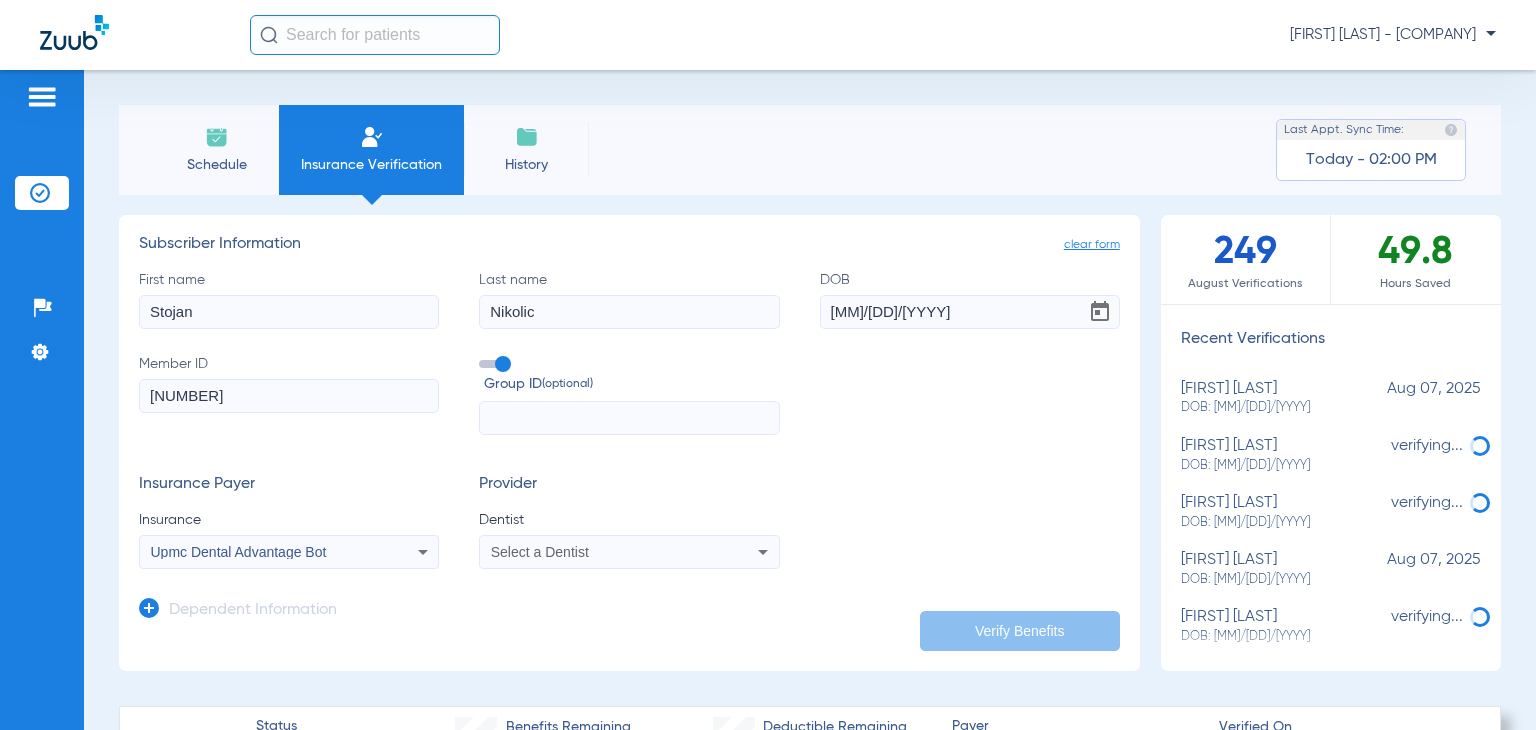 click on "Select a Dentist" at bounding box center [602, 552] 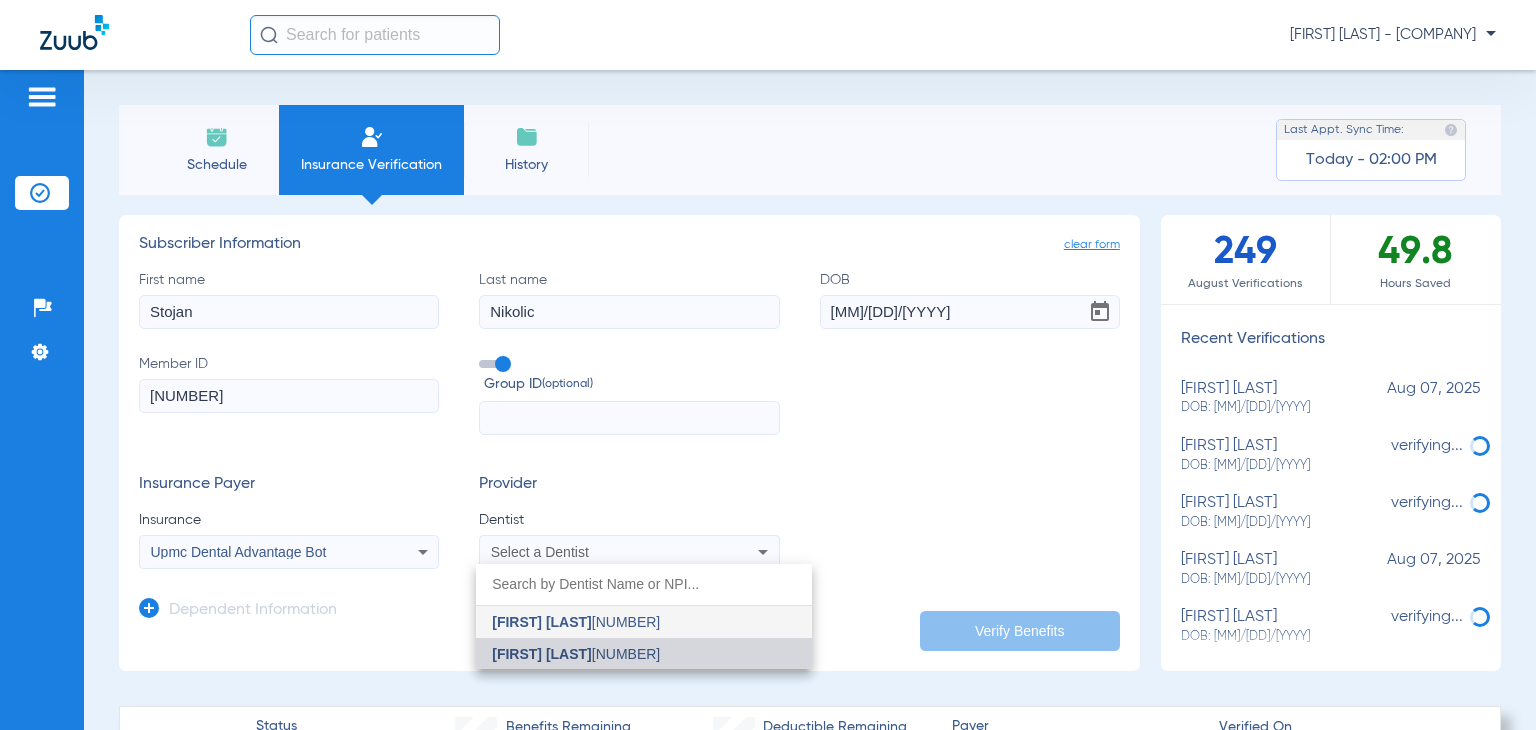 click on "Gary Klein   1598789604" at bounding box center [644, 654] 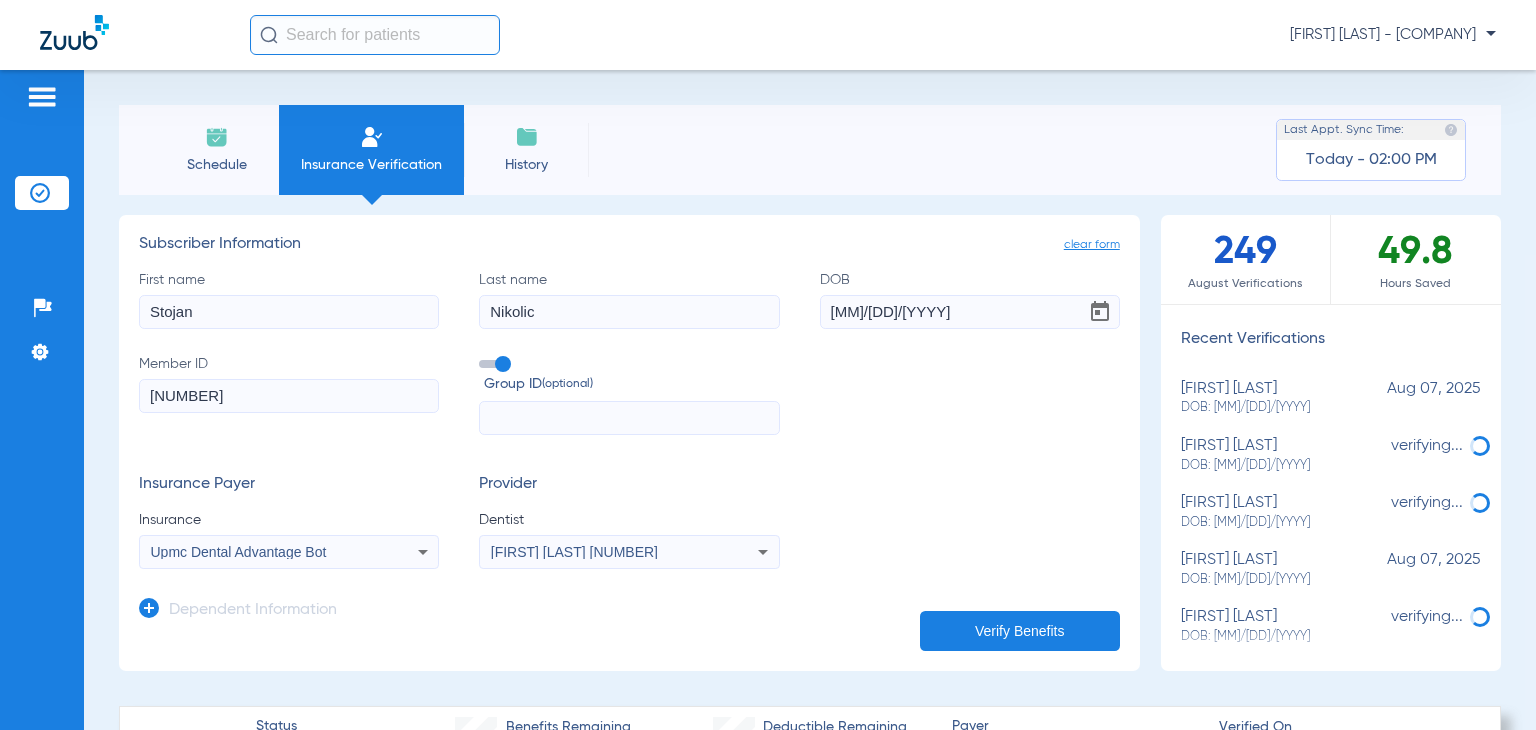 click on "Verify Benefits" 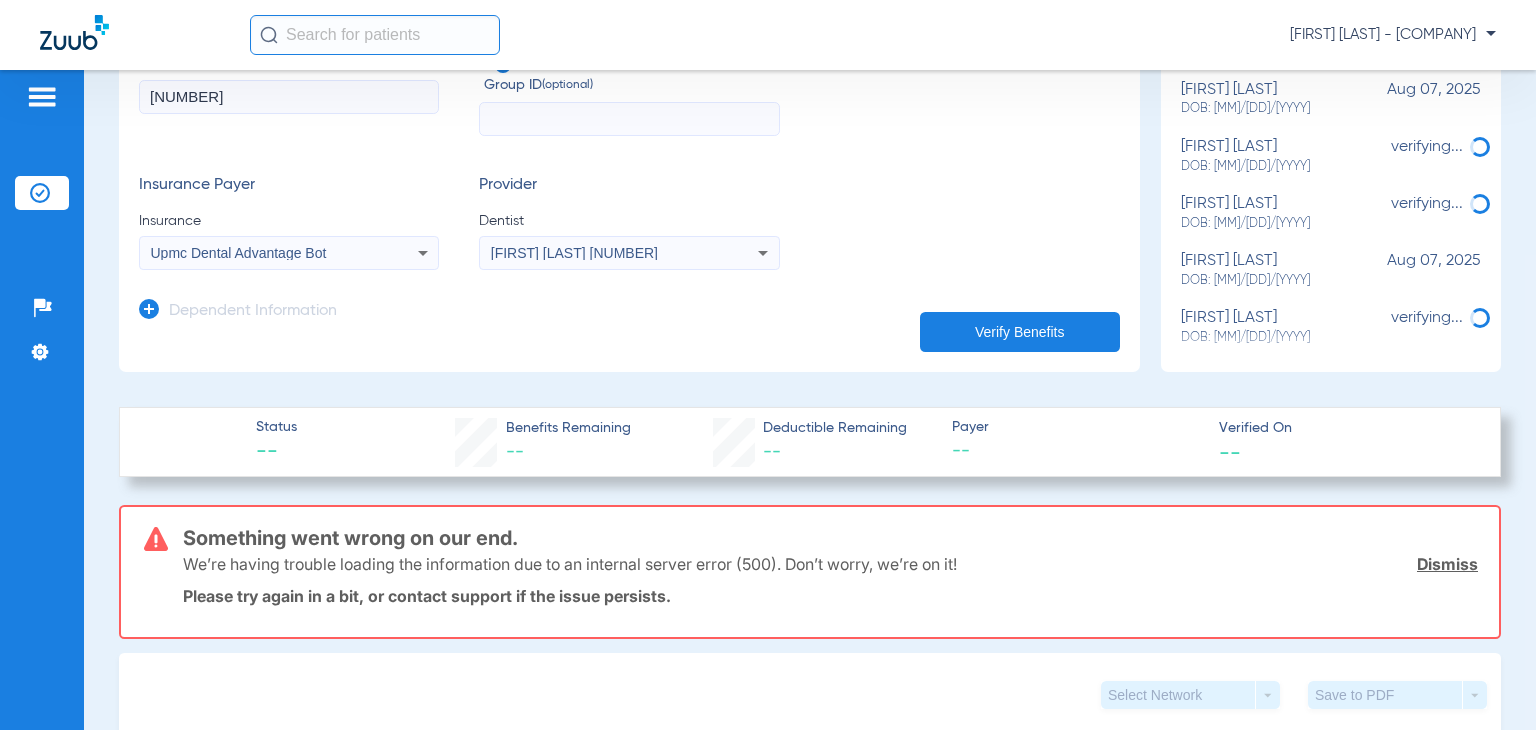 scroll, scrollTop: 300, scrollLeft: 0, axis: vertical 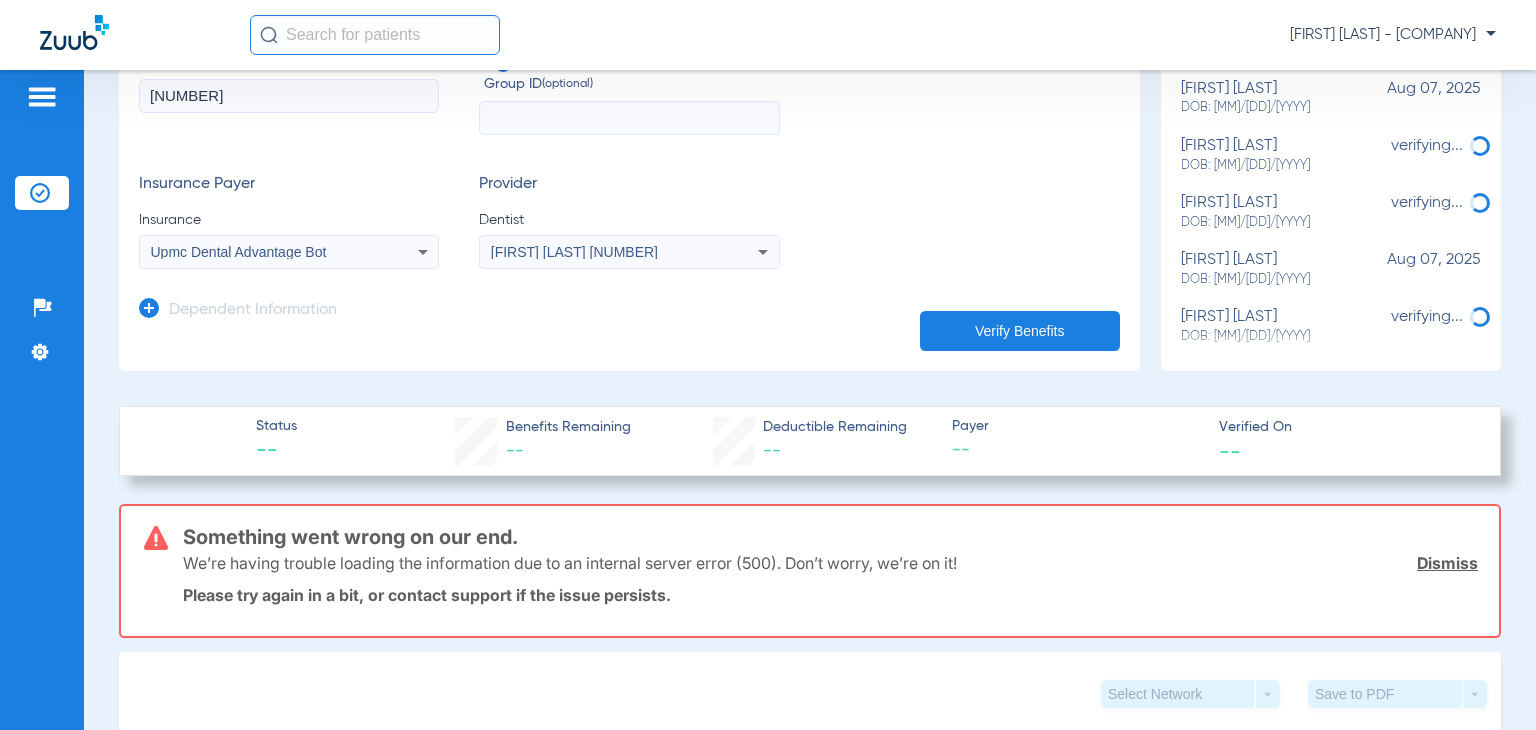 click on "Verify Benefits" 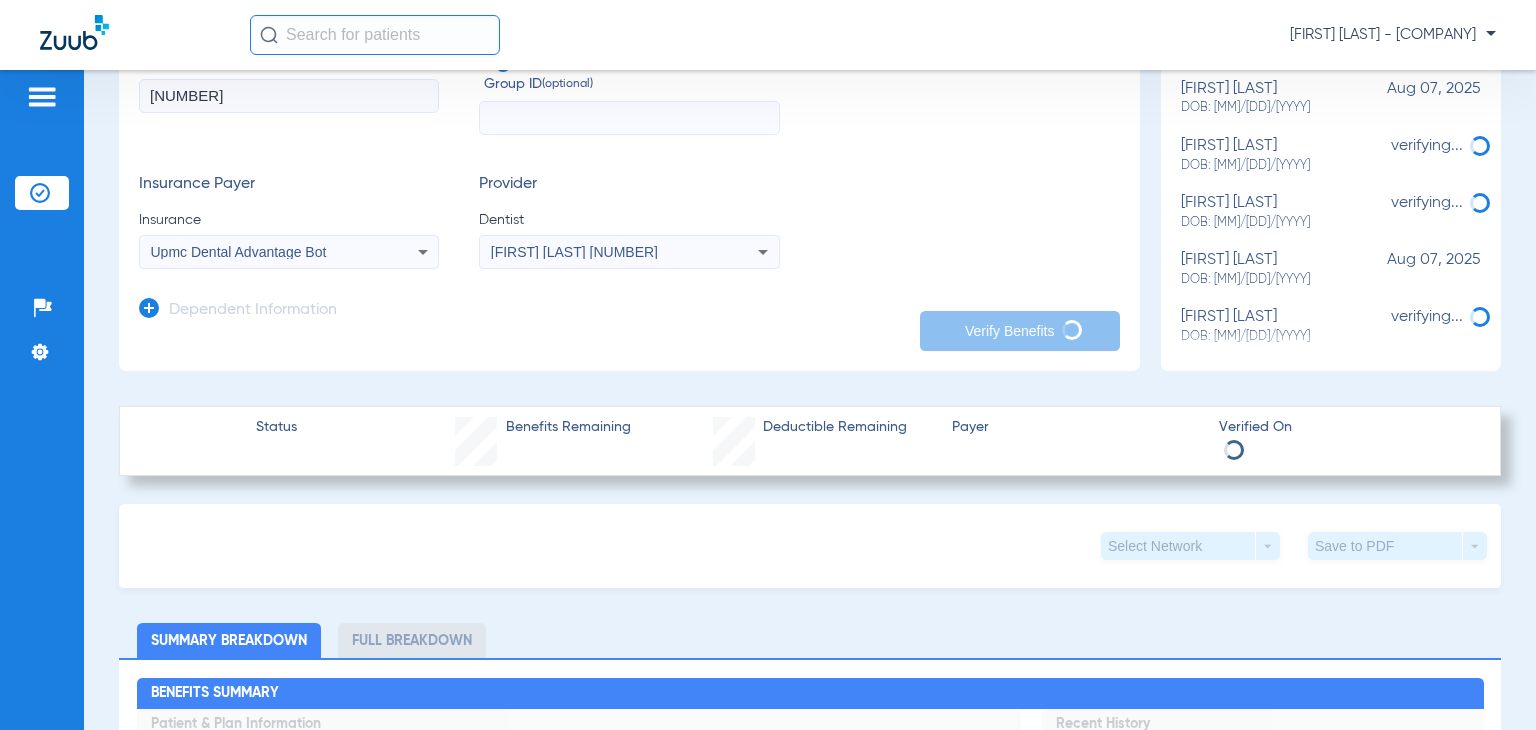 click on "Verify Benefits" 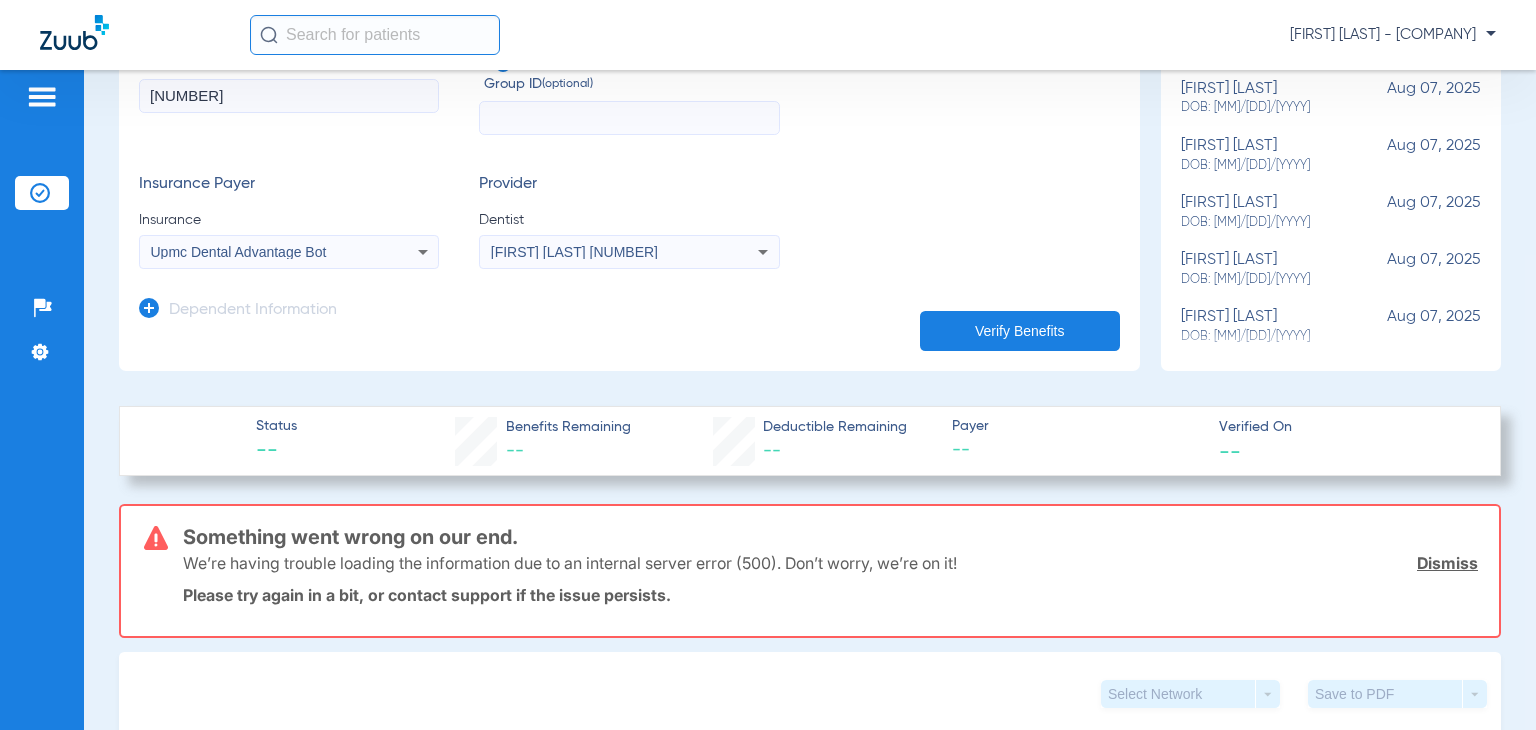 scroll, scrollTop: 0, scrollLeft: 0, axis: both 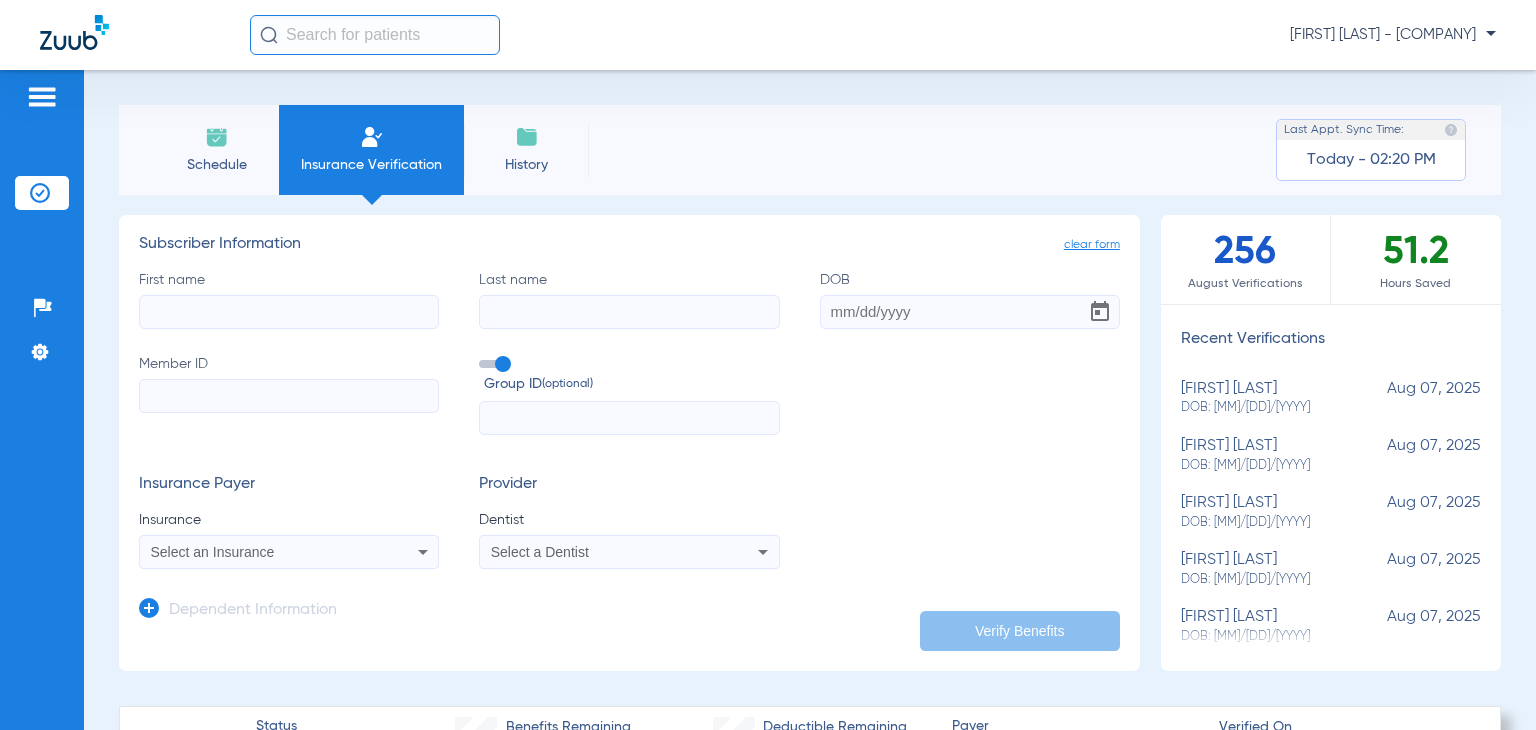click on "Schedule" 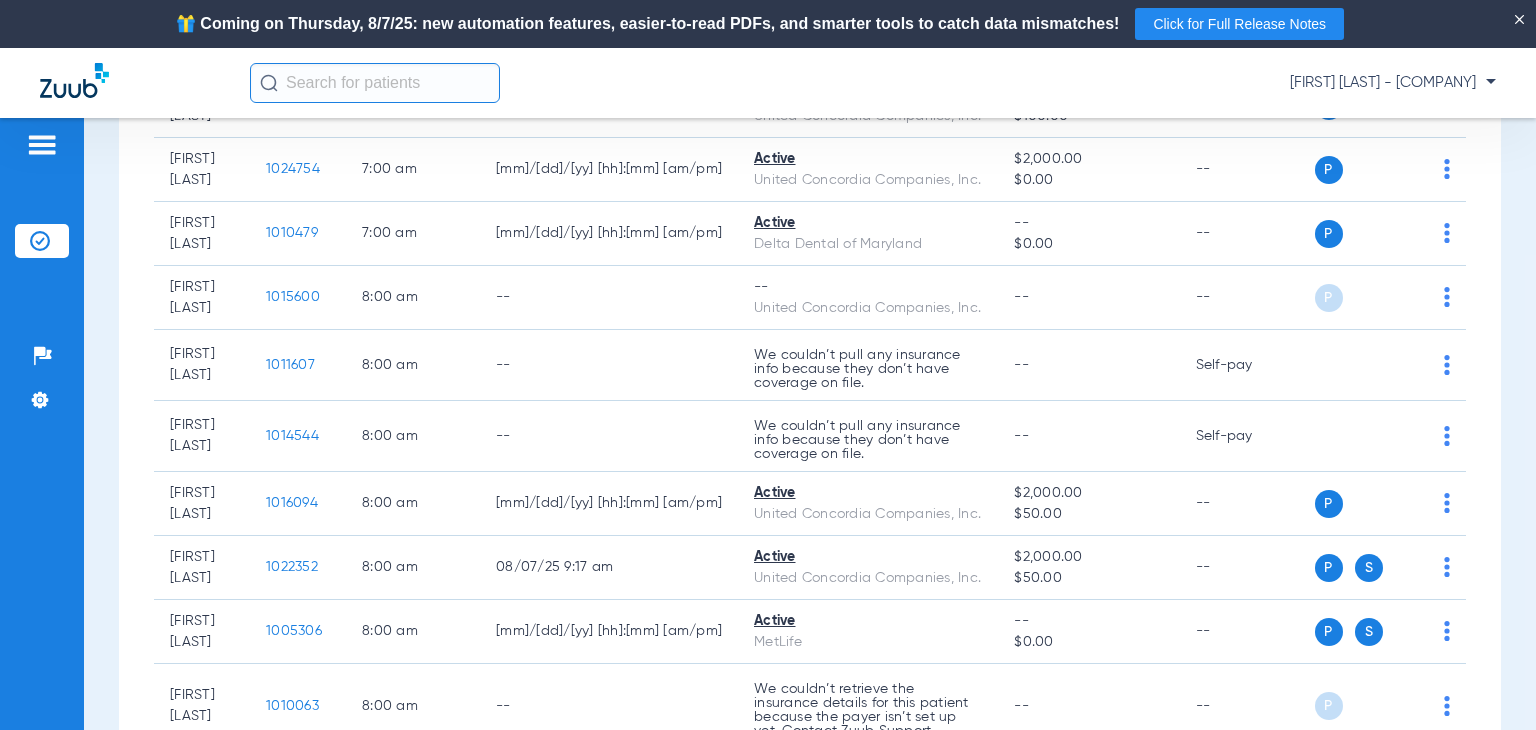 scroll, scrollTop: 0, scrollLeft: 0, axis: both 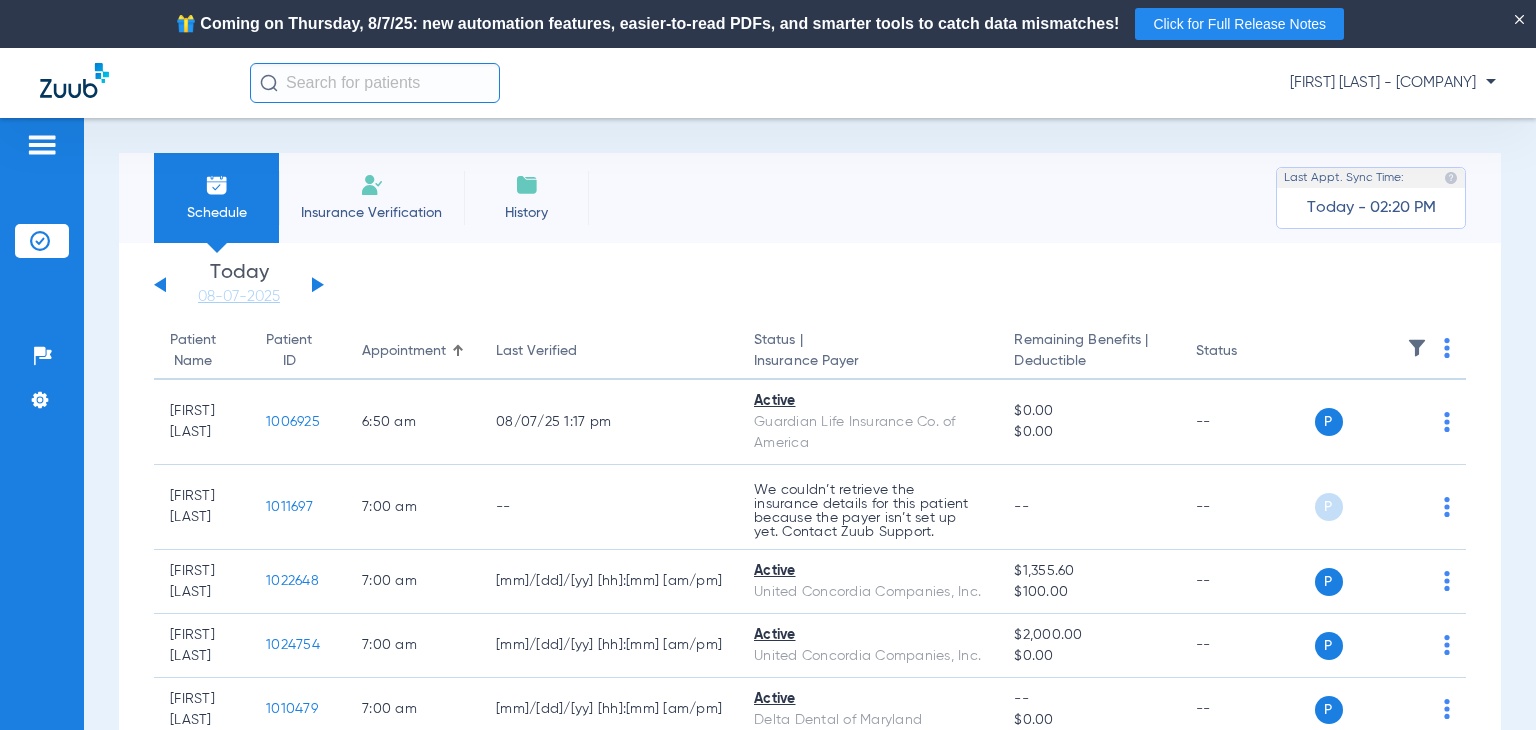 click on "Tuesday   06-03-2025   Wednesday   06-04-2025   Thursday   06-05-2025   Friday   06-06-2025   Saturday   06-07-2025   Sunday   06-08-2025   Monday   06-09-2025   Tuesday   06-10-2025   Wednesday   06-11-2025   Thursday   06-12-2025   Friday   06-13-2025   Saturday   06-14-2025   Sunday   06-15-2025   Monday   06-16-2025   Tuesday   06-17-2025   Wednesday   06-18-2025   Thursday   06-19-2025   Friday   06-20-2025   Saturday   06-21-2025   Sunday   06-22-2025   Monday   06-23-2025   Tuesday   06-24-2025   Wednesday   06-25-2025   Thursday   06-26-2025   Friday   06-27-2025   Saturday   06-28-2025   Sunday   06-29-2025   Monday   06-30-2025   Tuesday   07-01-2025   Wednesday   07-02-2025   Thursday   07-03-2025   Friday   07-04-2025   Saturday   07-05-2025   Sunday   07-06-2025   Monday   07-07-2025   Tuesday   07-08-2025   Wednesday   07-09-2025   Thursday   07-10-2025   Friday   07-11-2025   Saturday   07-12-2025   Sunday   07-13-2025   Monday   07-14-2025   Tuesday   07-15-2025   Wednesday   07-16-2025" 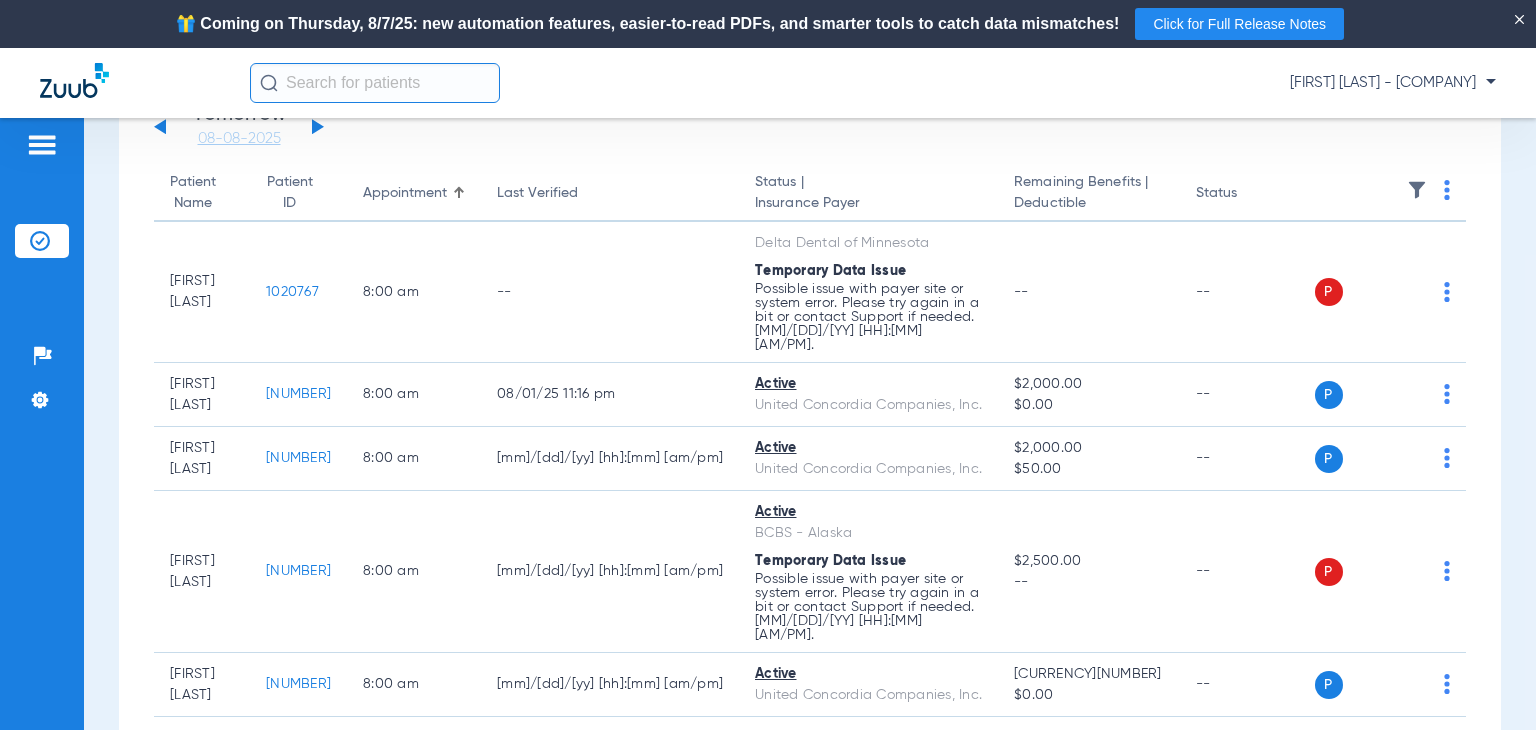 scroll, scrollTop: 0, scrollLeft: 0, axis: both 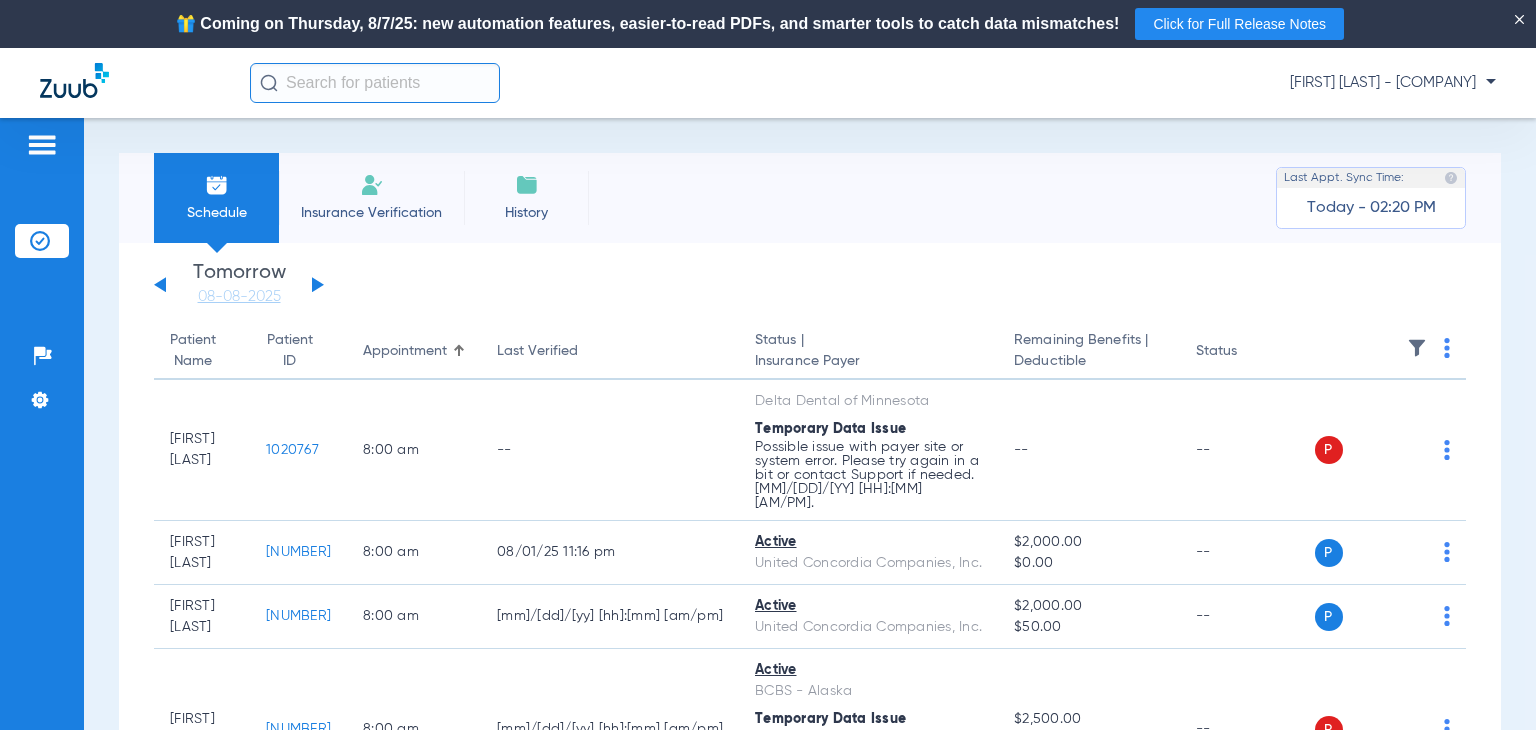click on "Tuesday   06-03-2025   Wednesday   06-04-2025   Thursday   06-05-2025   Friday   06-06-2025   Saturday   06-07-2025   Sunday   06-08-2025   Monday   06-09-2025   Tuesday   06-10-2025   Wednesday   06-11-2025   Thursday   06-12-2025   Friday   06-13-2025   Saturday   06-14-2025   Sunday   06-15-2025   Monday   06-16-2025   Tuesday   06-17-2025   Wednesday   06-18-2025   Thursday   06-19-2025   Friday   06-20-2025   Saturday   06-21-2025   Sunday   06-22-2025   Monday   06-23-2025   Tuesday   06-24-2025   Wednesday   06-25-2025   Thursday   06-26-2025   Friday   06-27-2025   Saturday   06-28-2025   Sunday   06-29-2025   Monday   06-30-2025   Tuesday   07-01-2025   Wednesday   07-02-2025   Thursday   07-03-2025   Friday   07-04-2025   Saturday   07-05-2025   Sunday   07-06-2025   Monday   07-07-2025   Tuesday   07-08-2025   Wednesday   07-09-2025   Thursday   07-10-2025   Friday   07-11-2025   Saturday   07-12-2025   Sunday   07-13-2025   Monday   07-14-2025   Tuesday   07-15-2025   Wednesday   07-16-2025" 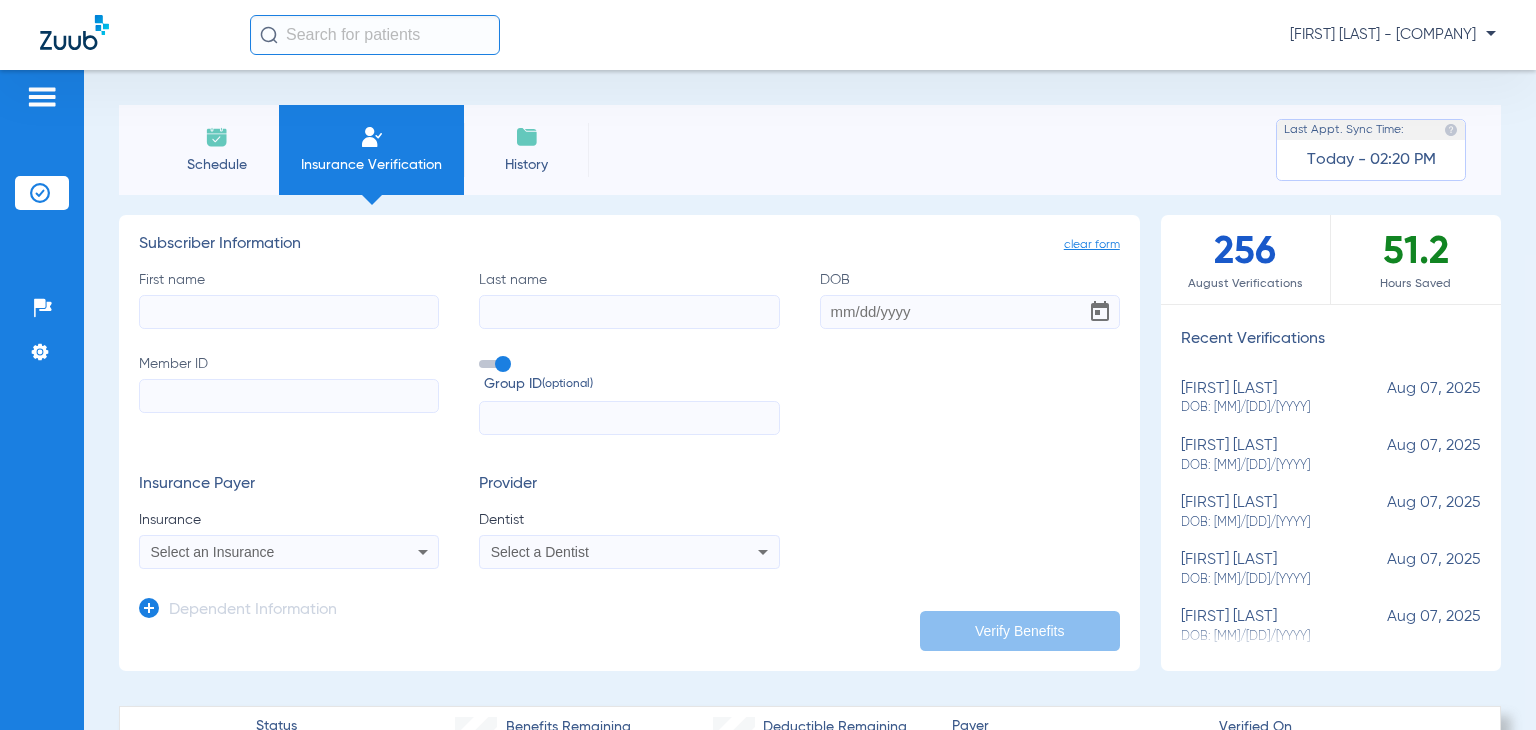 click on "History" 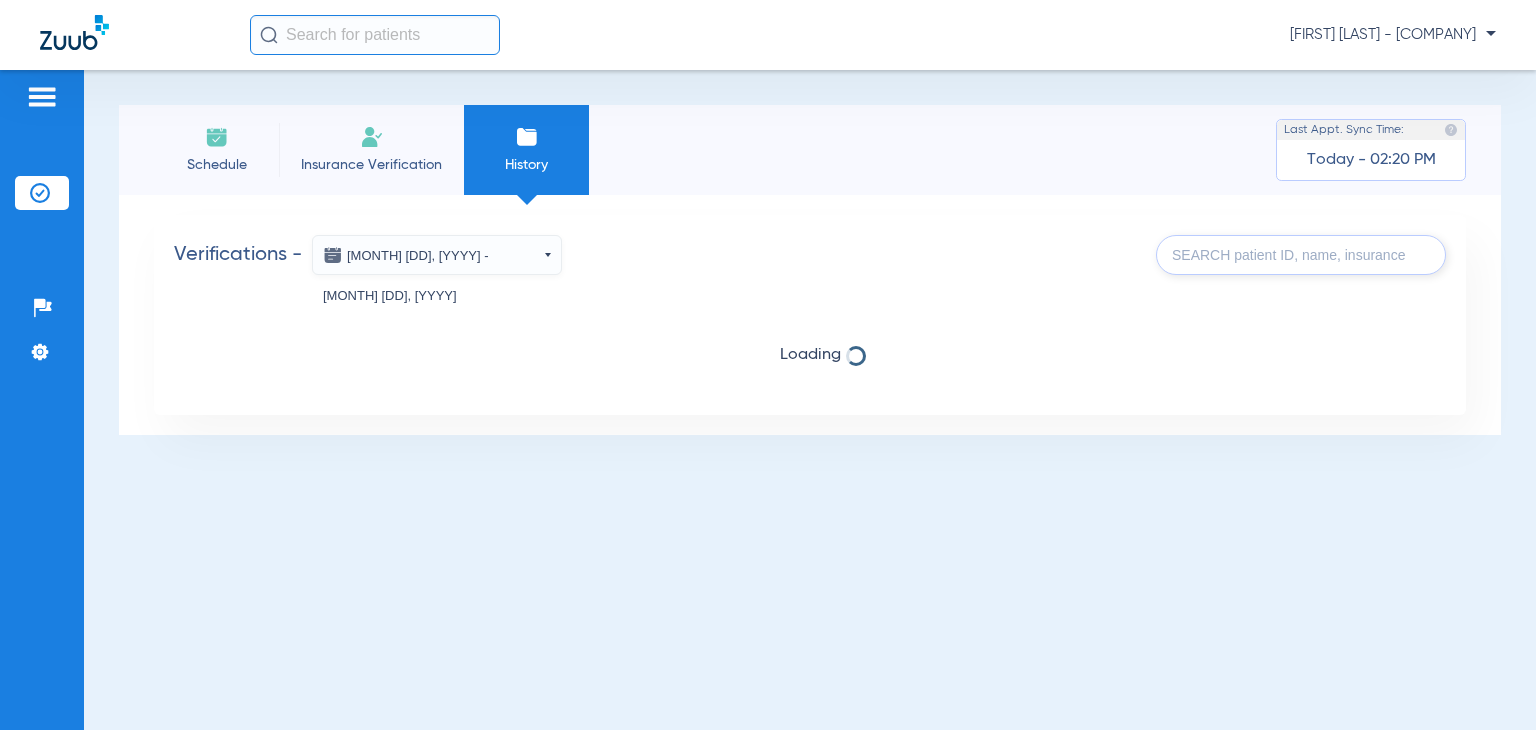 click on "Insurance Verification" 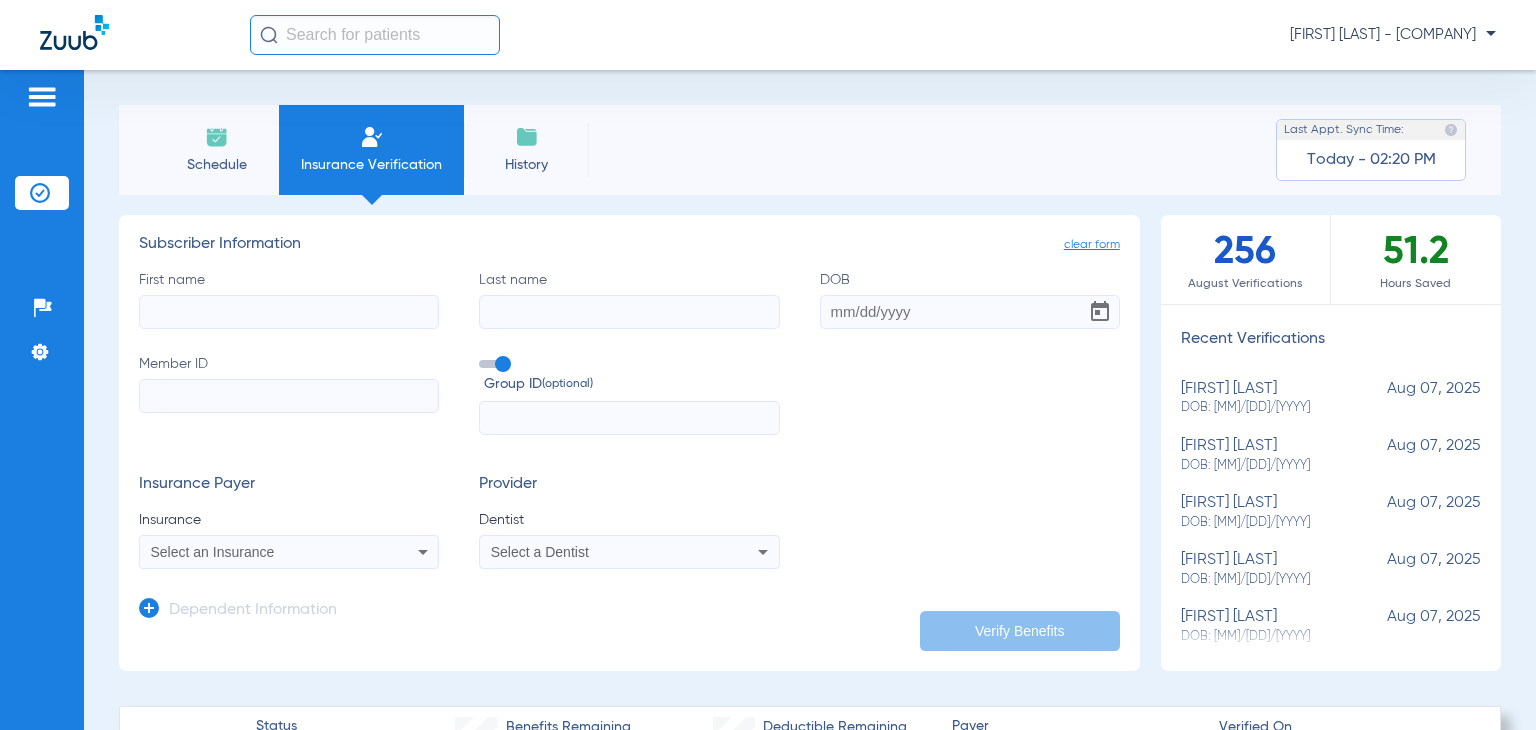 click on "Schedule" 